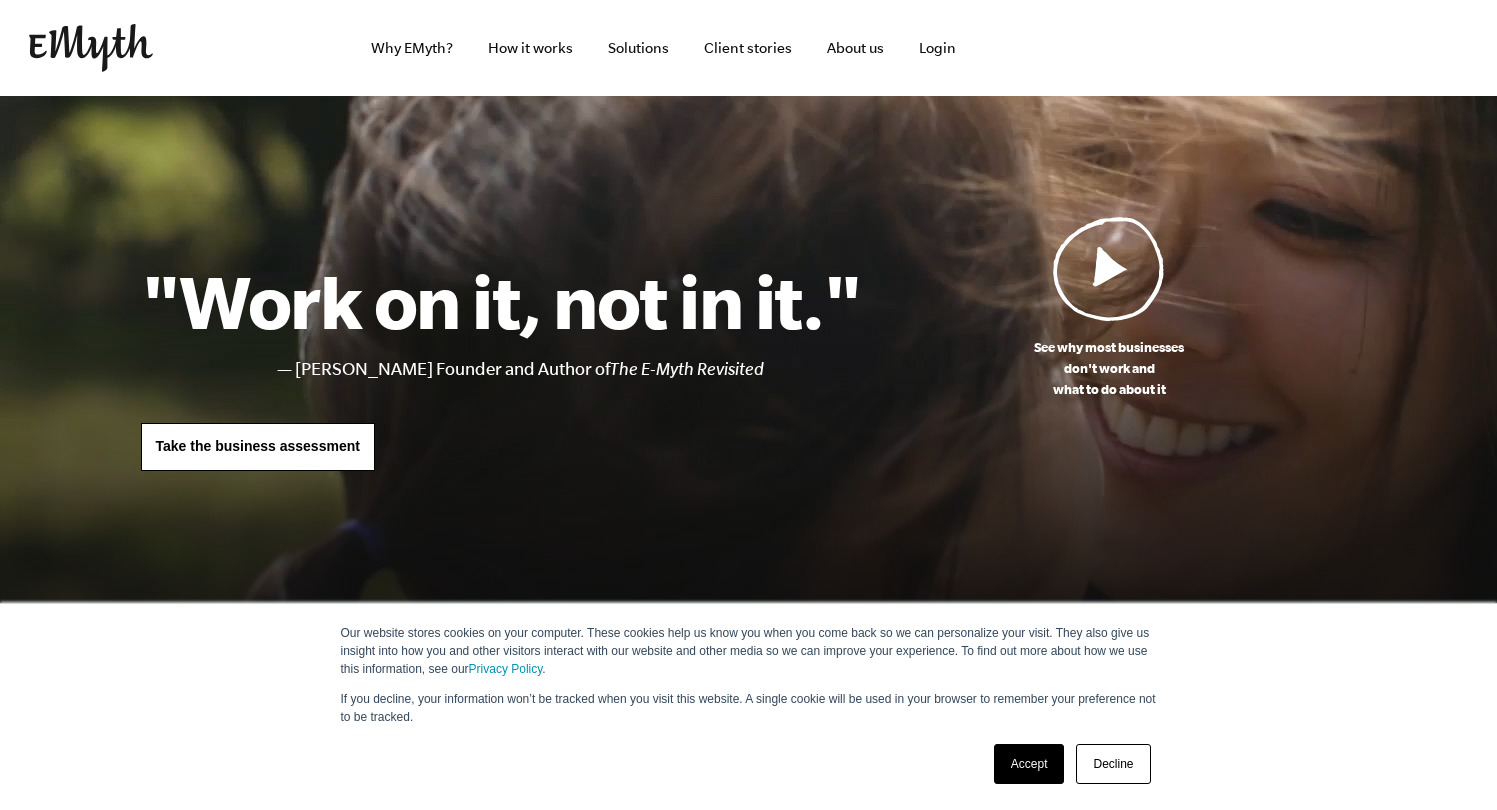 scroll, scrollTop: 0, scrollLeft: 0, axis: both 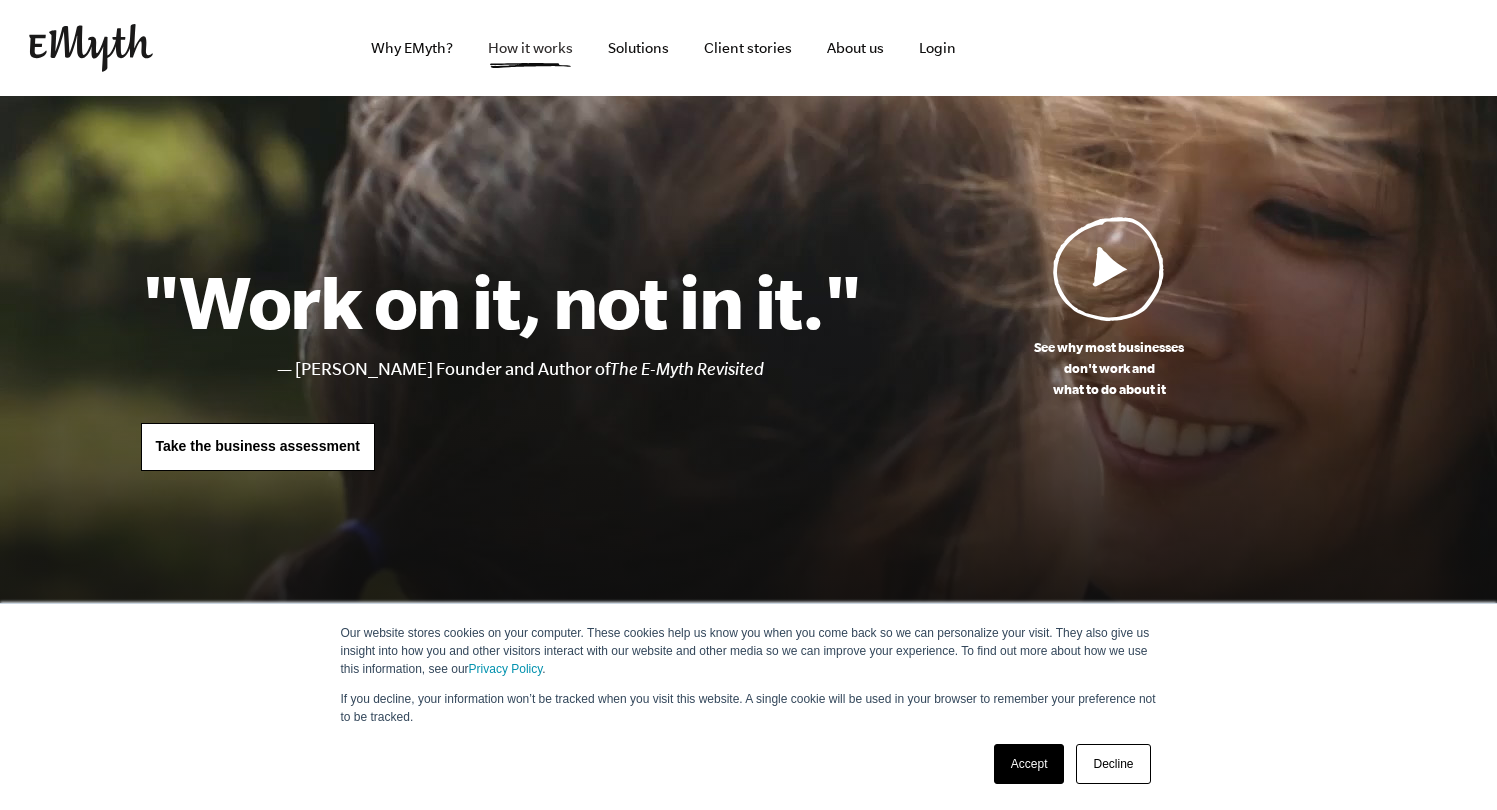 click on "How it works" at bounding box center (530, 48) 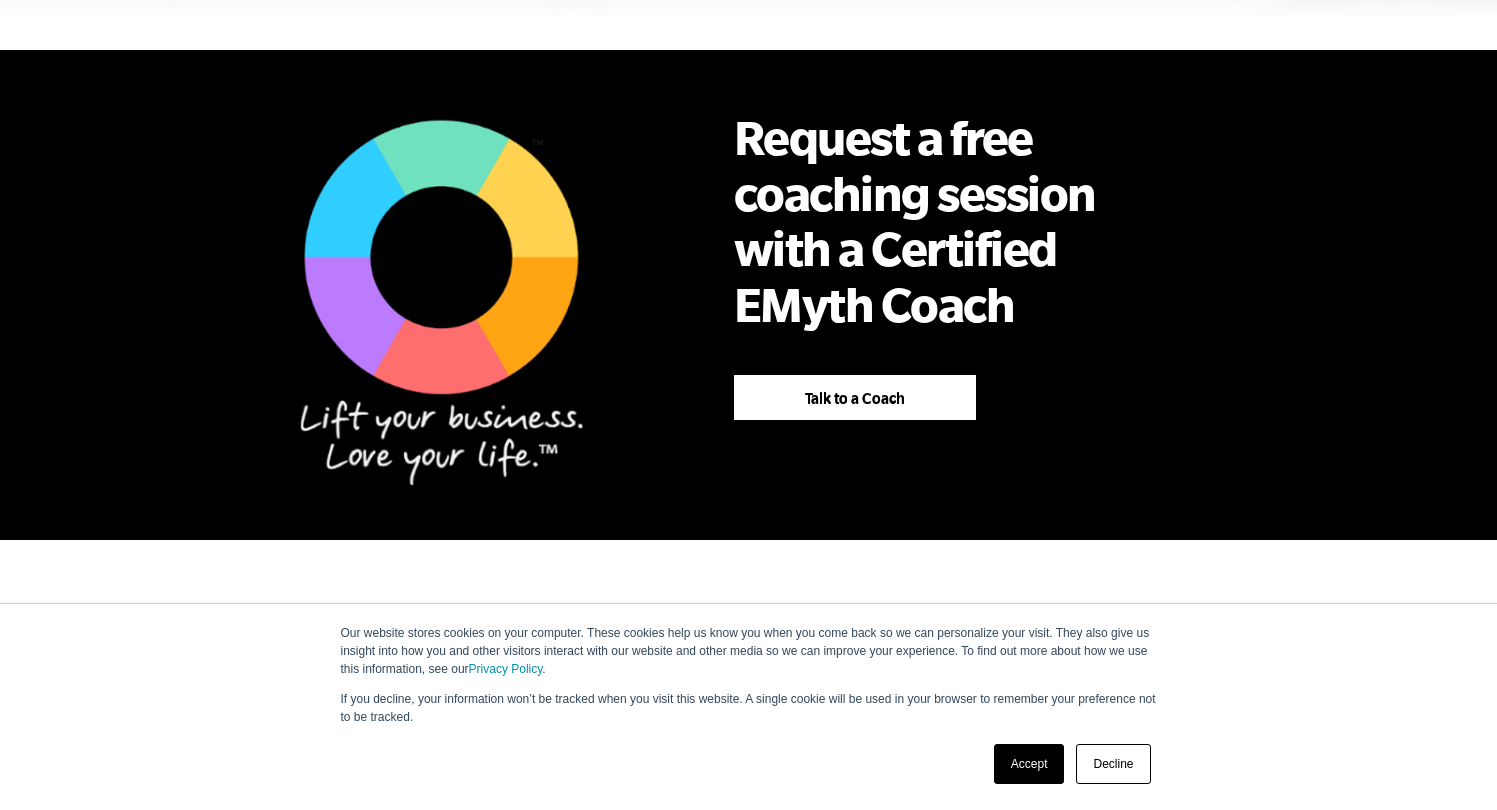 scroll, scrollTop: 2032, scrollLeft: 0, axis: vertical 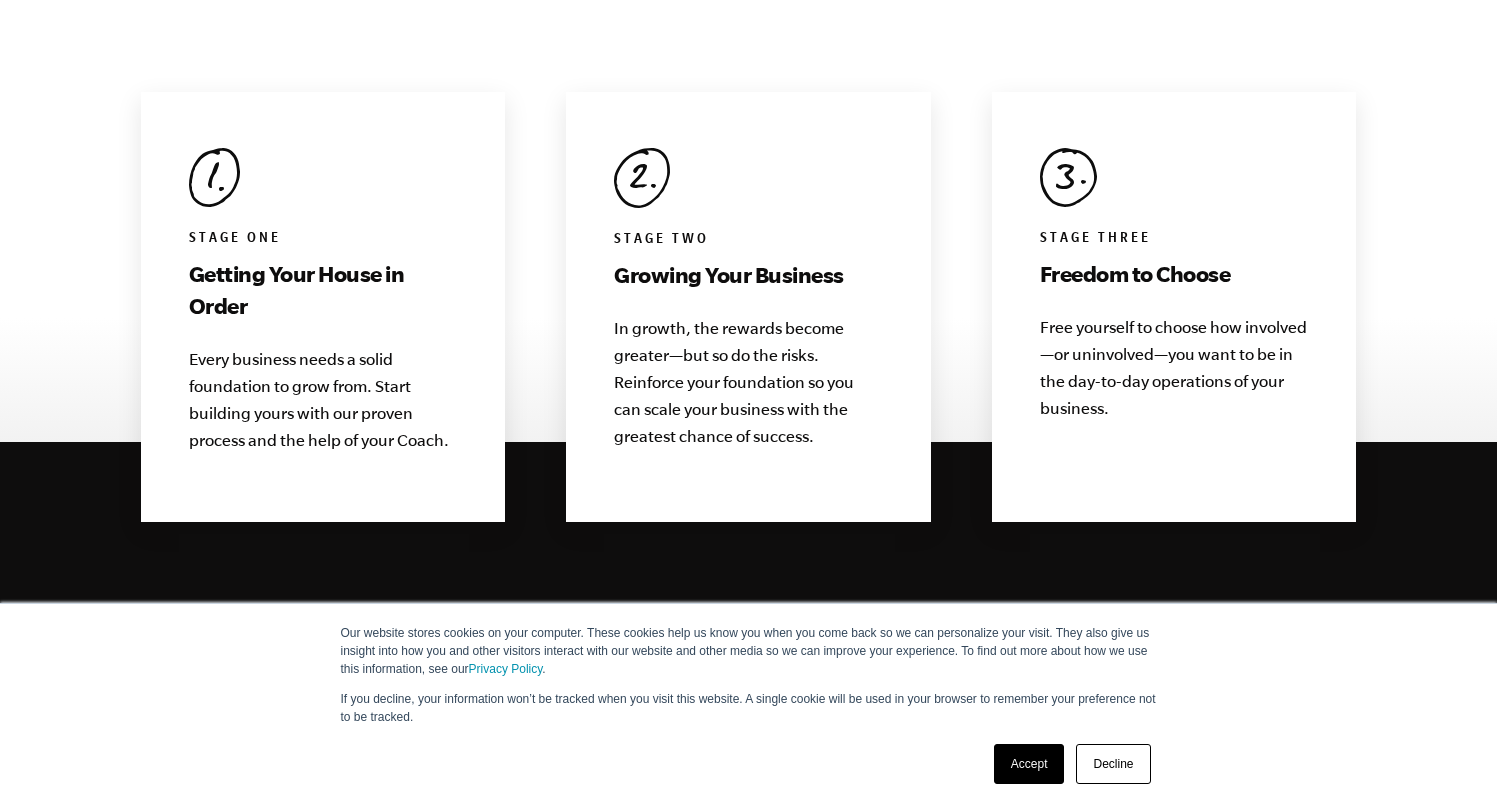 click on "Getting Your House in Order" at bounding box center (323, 290) 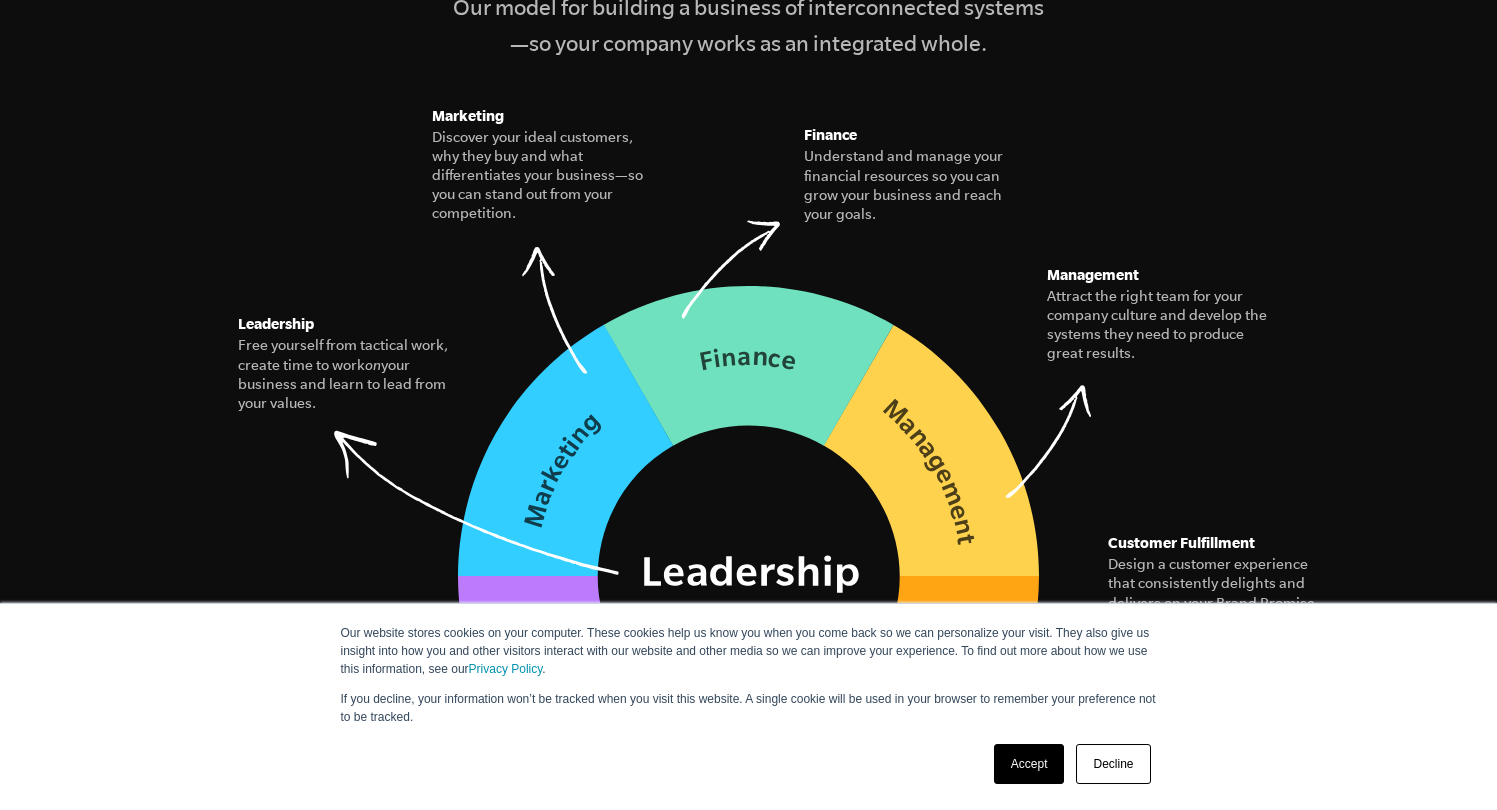 scroll, scrollTop: 2816, scrollLeft: 0, axis: vertical 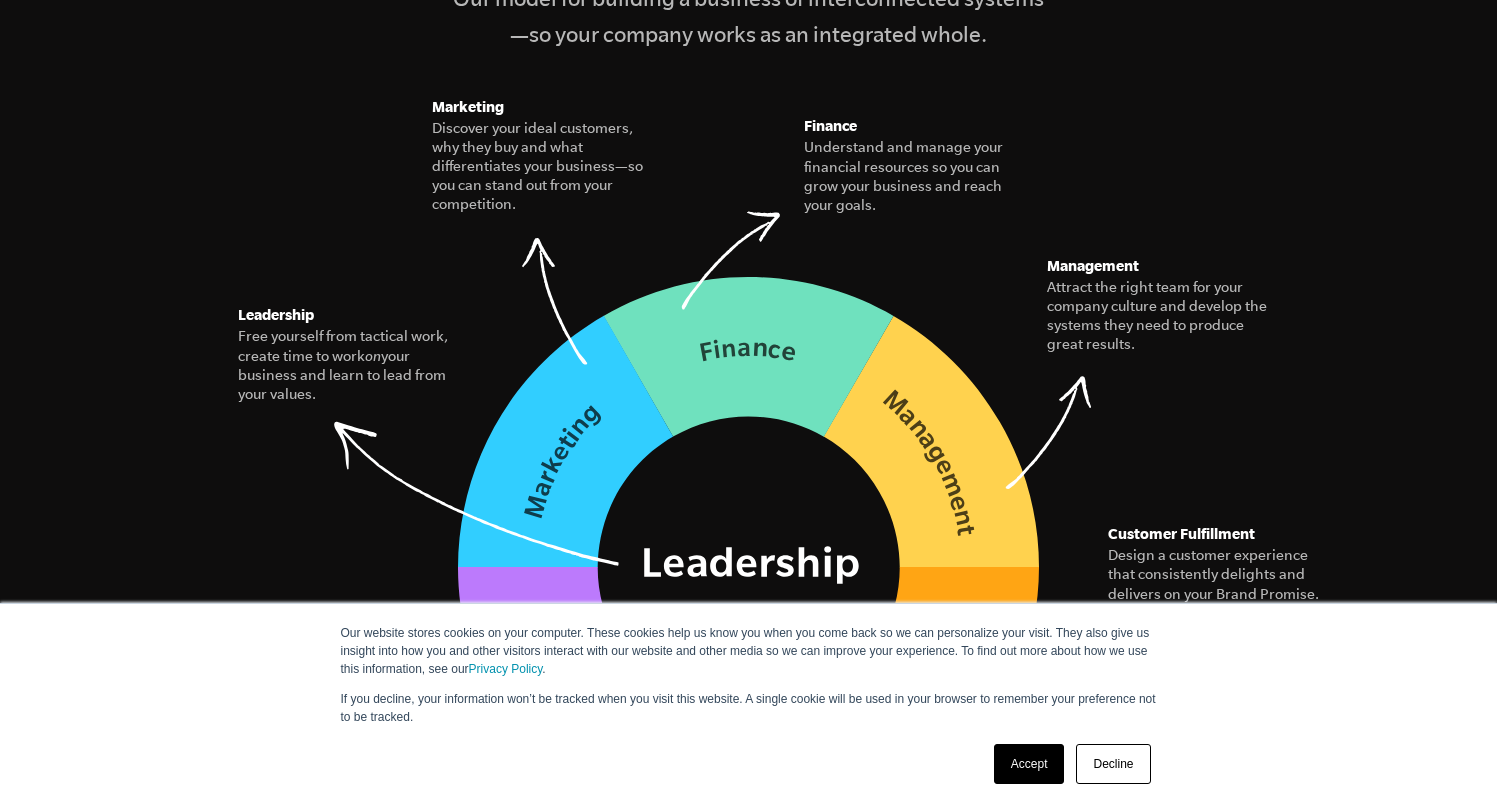 click on "Accept" at bounding box center [1029, 764] 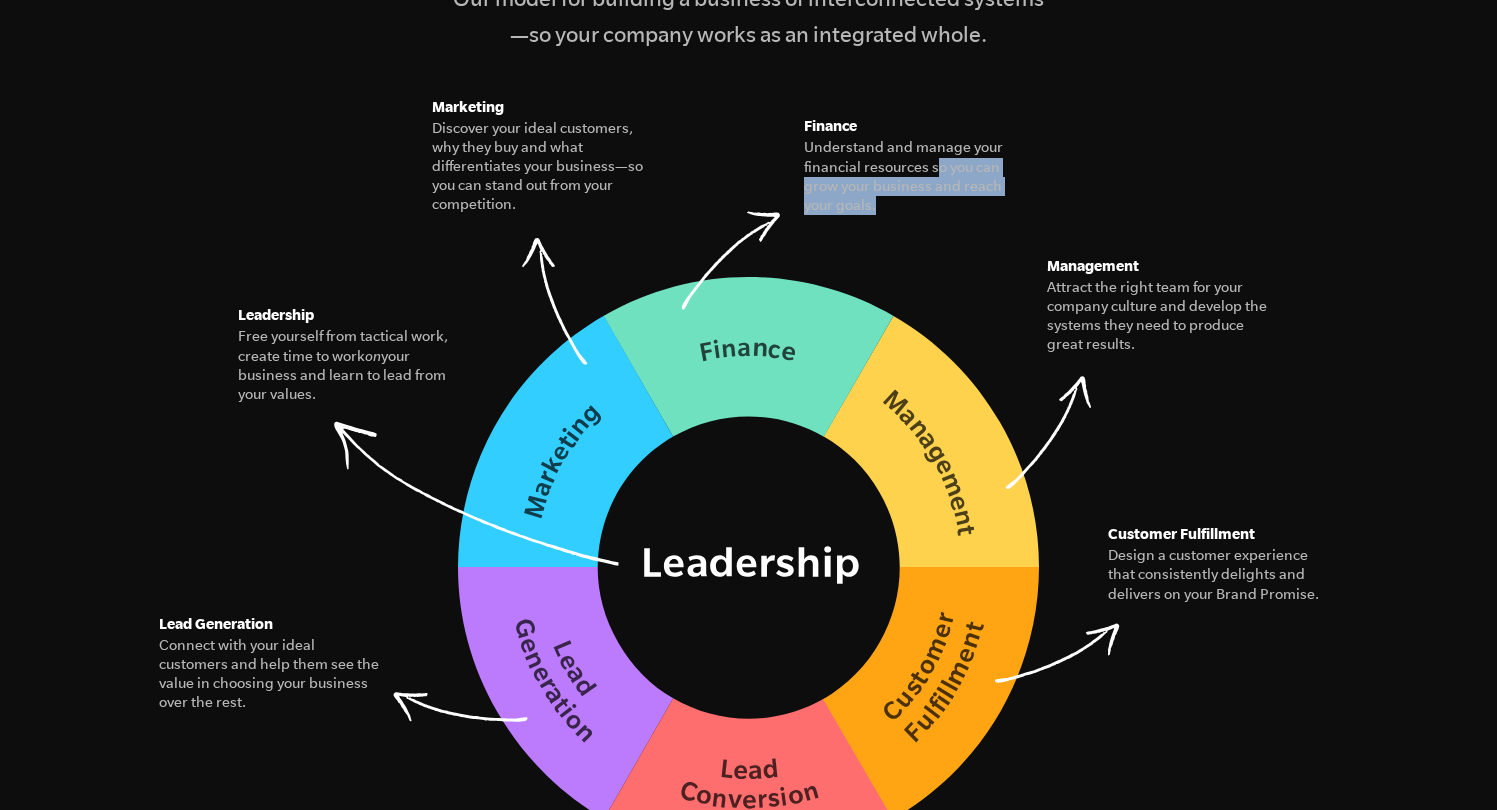 drag, startPoint x: 937, startPoint y: 128, endPoint x: 947, endPoint y: 179, distance: 51.971146 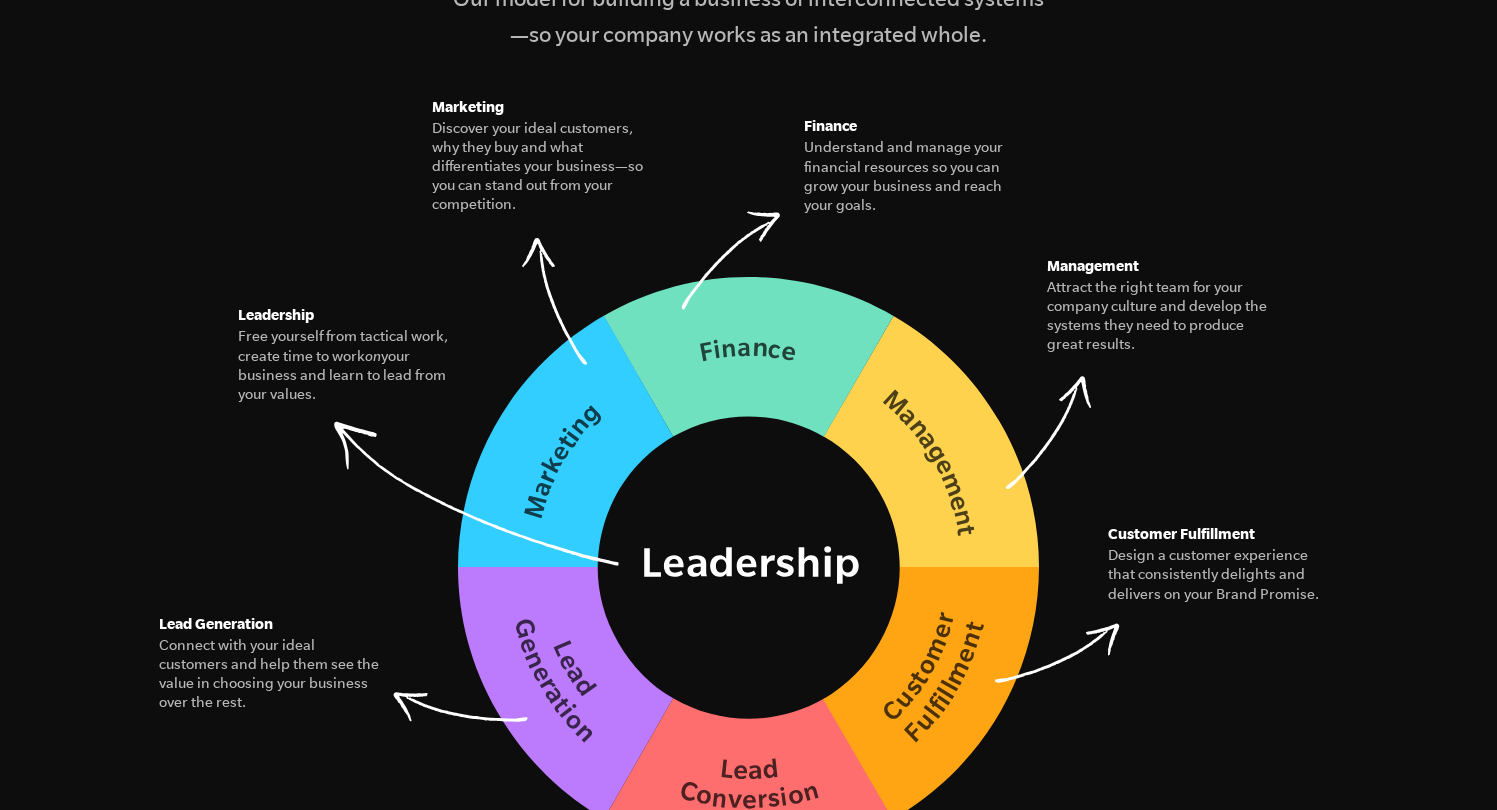 click on "Understand and manage your financial resources so you can grow your business and reach your goals." at bounding box center (916, 176) 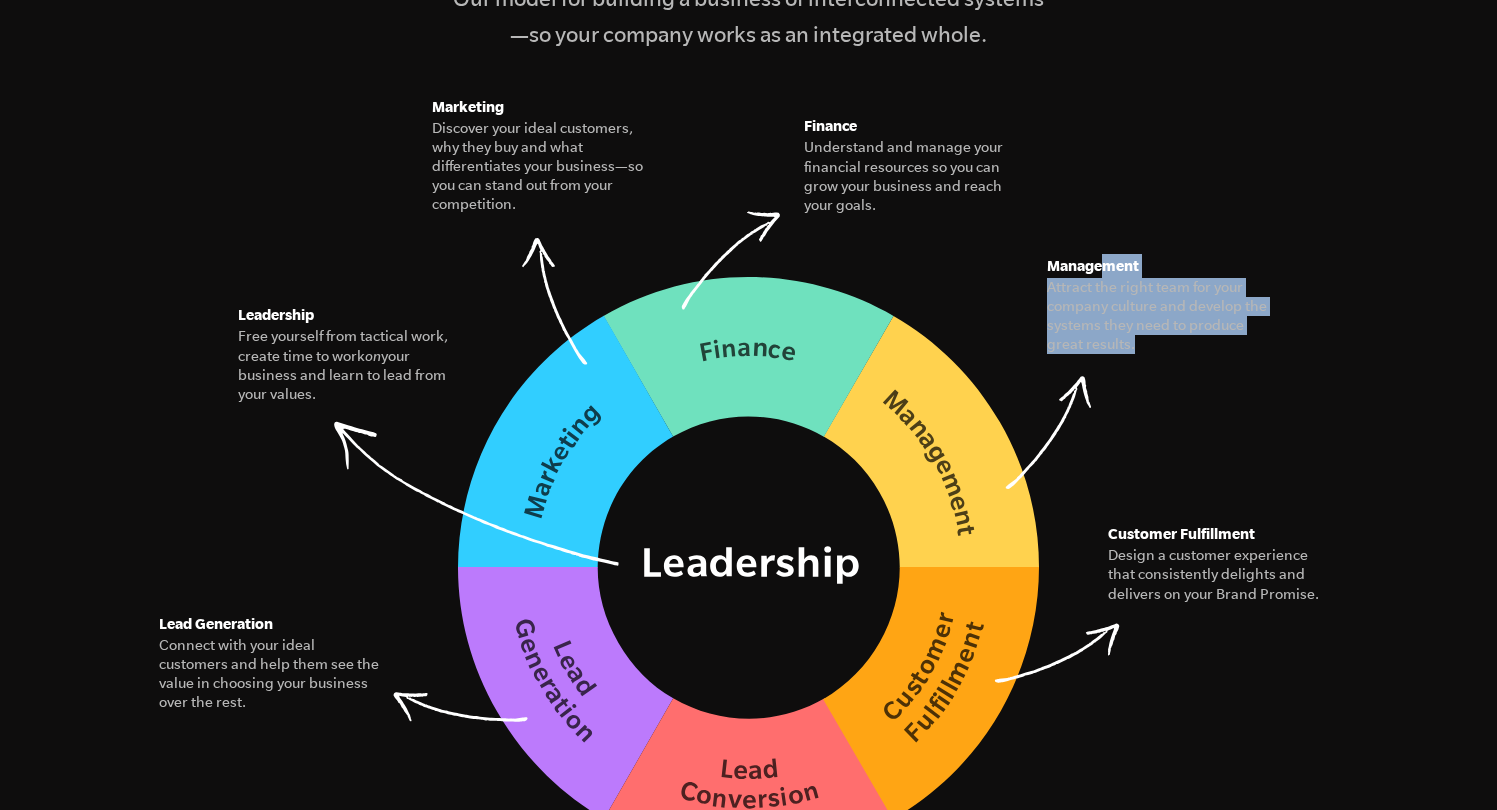 drag, startPoint x: 1110, startPoint y: 246, endPoint x: 1187, endPoint y: 319, distance: 106.10372 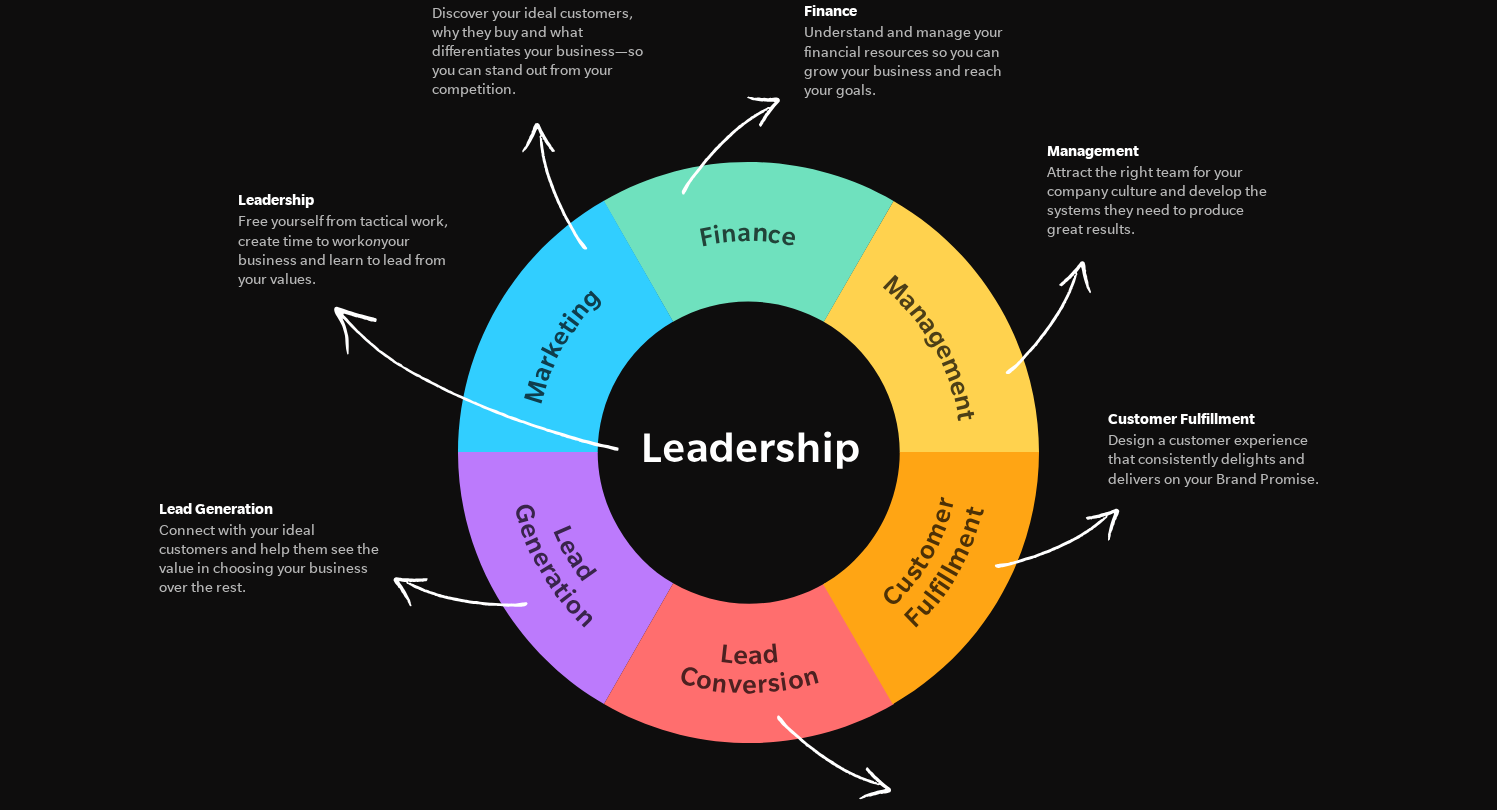 scroll, scrollTop: 2944, scrollLeft: 0, axis: vertical 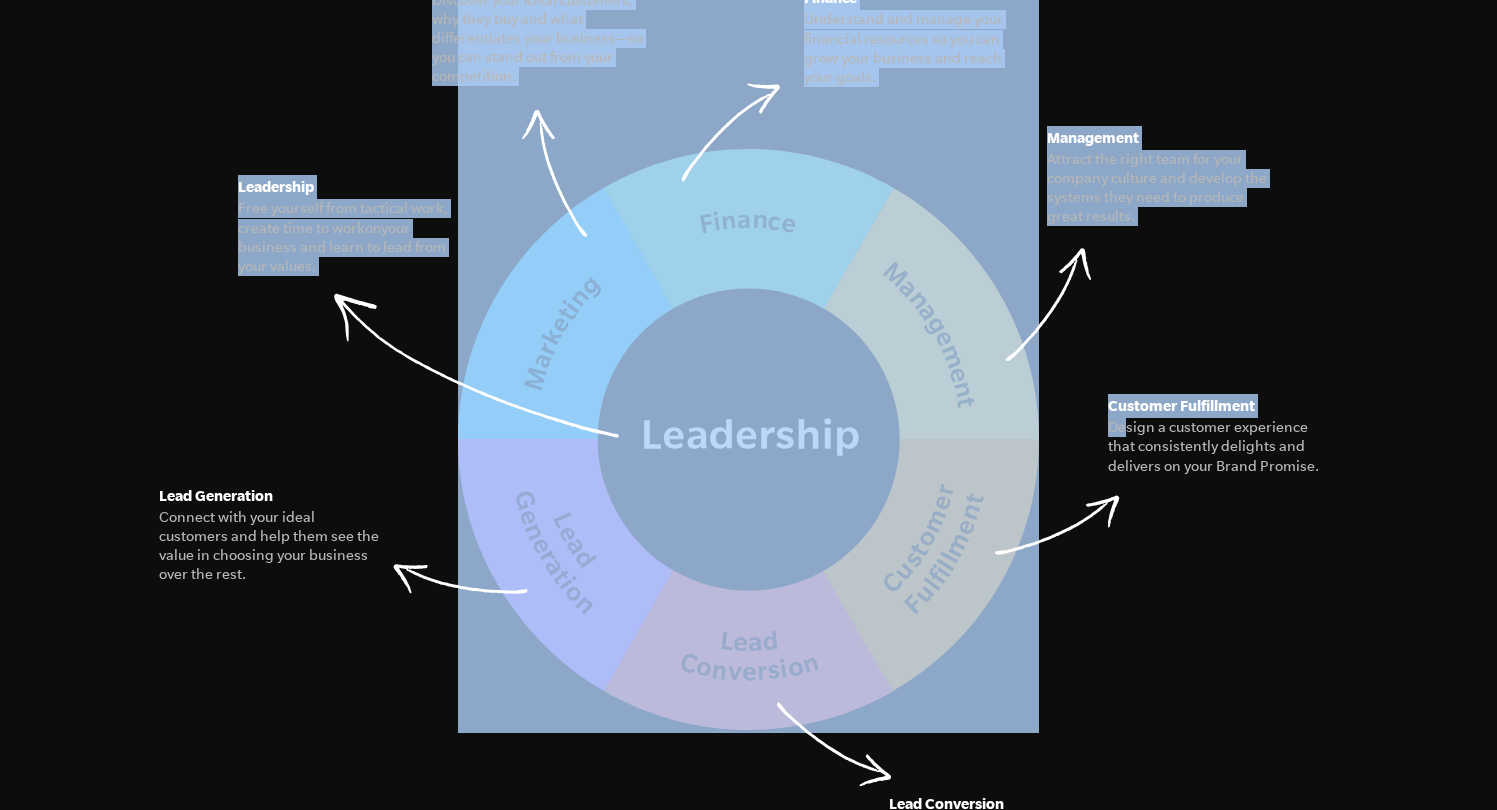 drag, startPoint x: 1129, startPoint y: 391, endPoint x: 1316, endPoint y: 450, distance: 196.08672 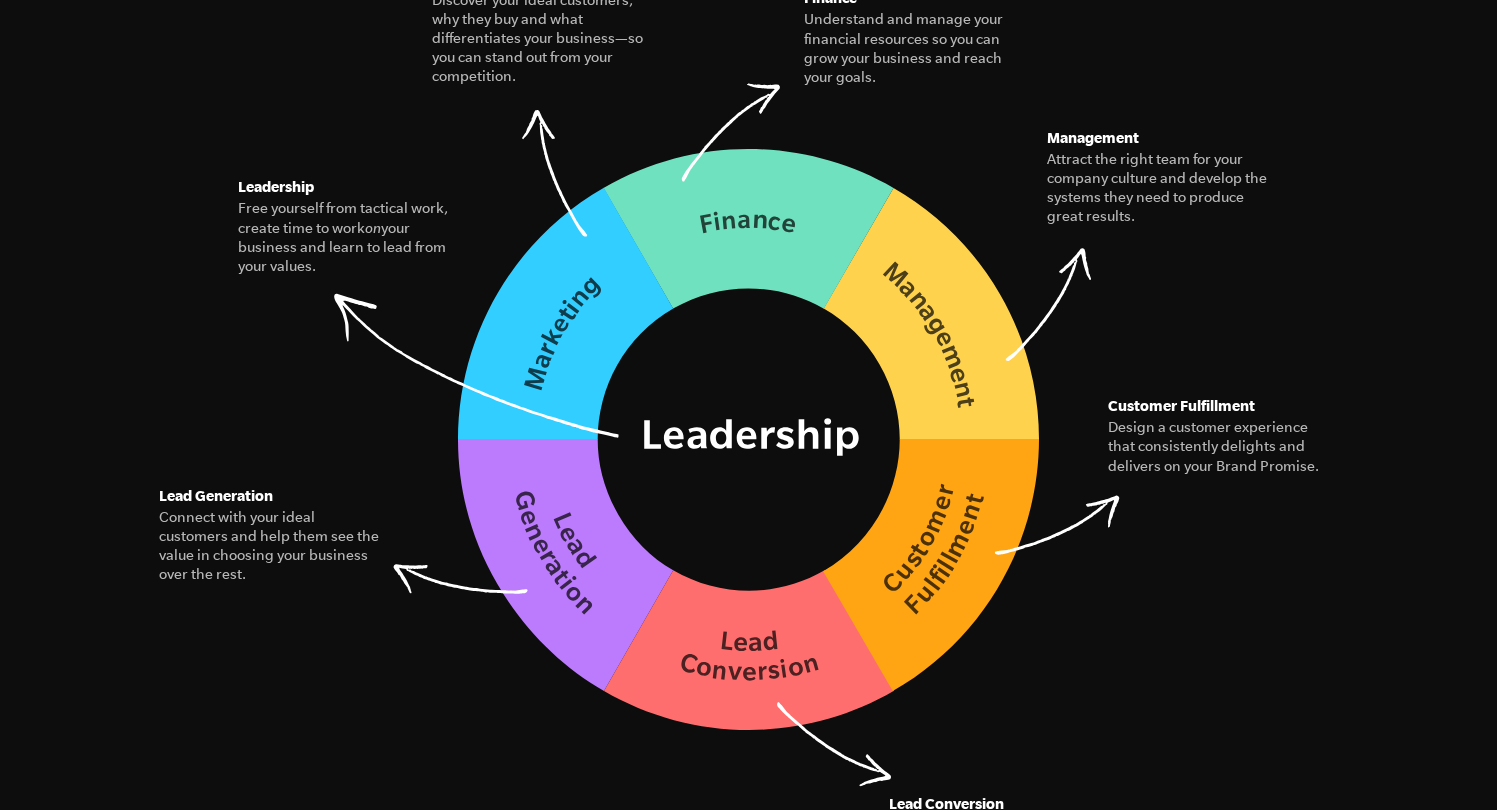 click on "The Seven Essential Systems
Our model for building a business of interconnected systems—so your company works as an integrated whole.
Leadership
Free yourself from tactical work, create time to work  on  your business and learn to lead from your values.
Marketing
Discover your ideal customers, why they buy and what differentiates your business—so you can stand out from your competition.
Finance
Understand and manage your financial resources so you can grow your business and reach your goals.
Management
Attract the right team for your company culture and develop the systems they need to produce great results.
Customer Fulfillment
Design a customer experience that consistently delights and delivers on your Brand Promise.
Lead Conversion
Lead Generation" at bounding box center [749, 235] 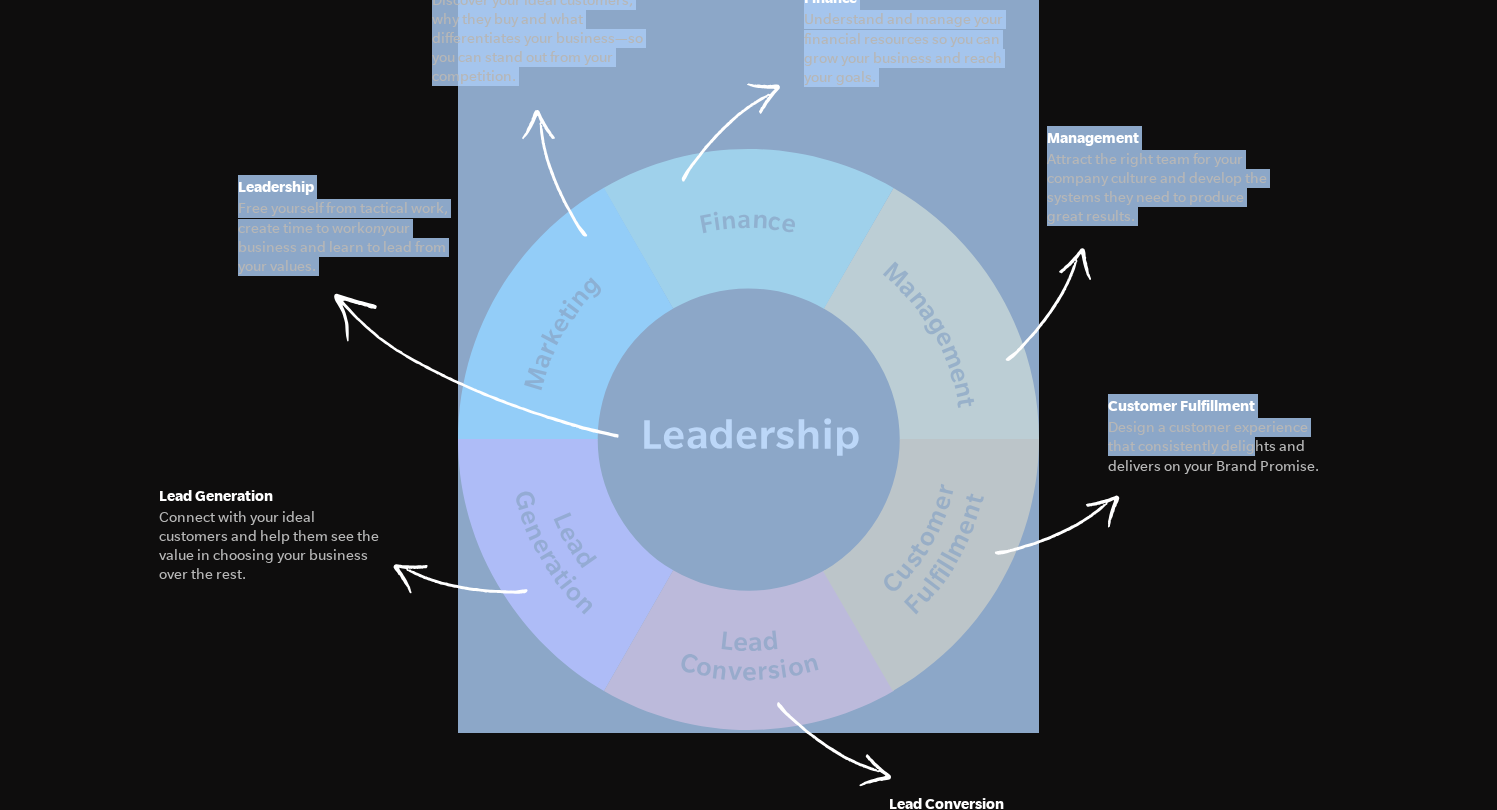 drag, startPoint x: 1255, startPoint y: 404, endPoint x: 1323, endPoint y: 448, distance: 80.99383 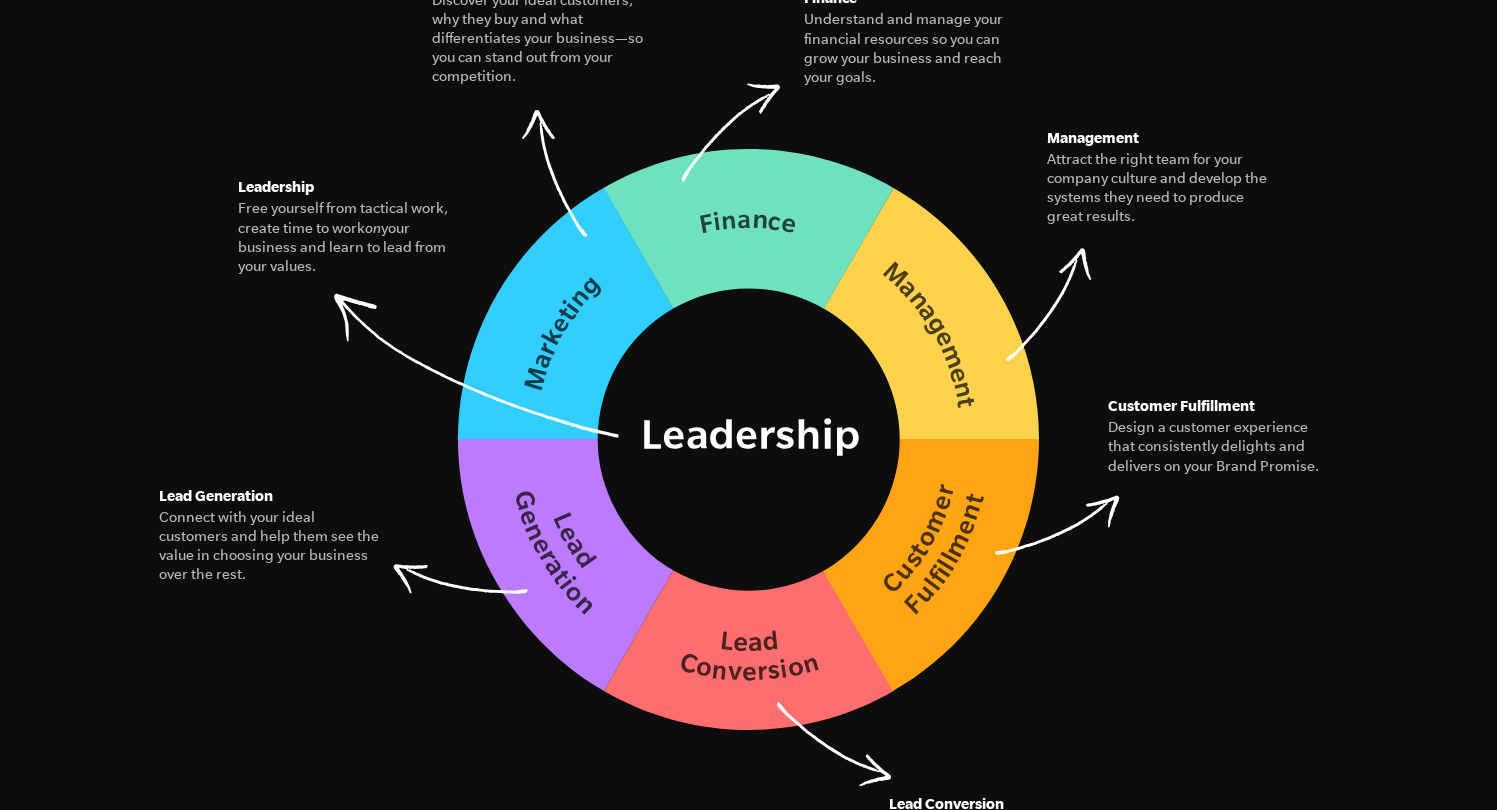 click on "The Seven Essential Systems
Our model for building a business of interconnected systems—so your company works as an integrated whole.
Leadership
Free yourself from tactical work, create time to work  on  your business and learn to lead from your values.
Marketing
Discover your ideal customers, why they buy and what differentiates your business—so you can stand out from your competition.
Finance
Understand and manage your financial resources so you can grow your business and reach your goals.
Management
Attract the right team for your company culture and develop the systems they need to produce great results.
Customer Fulfillment
Design a customer experience that consistently delights and delivers on your Brand Promise.
Lead Conversion
Lead Generation" at bounding box center (749, 235) 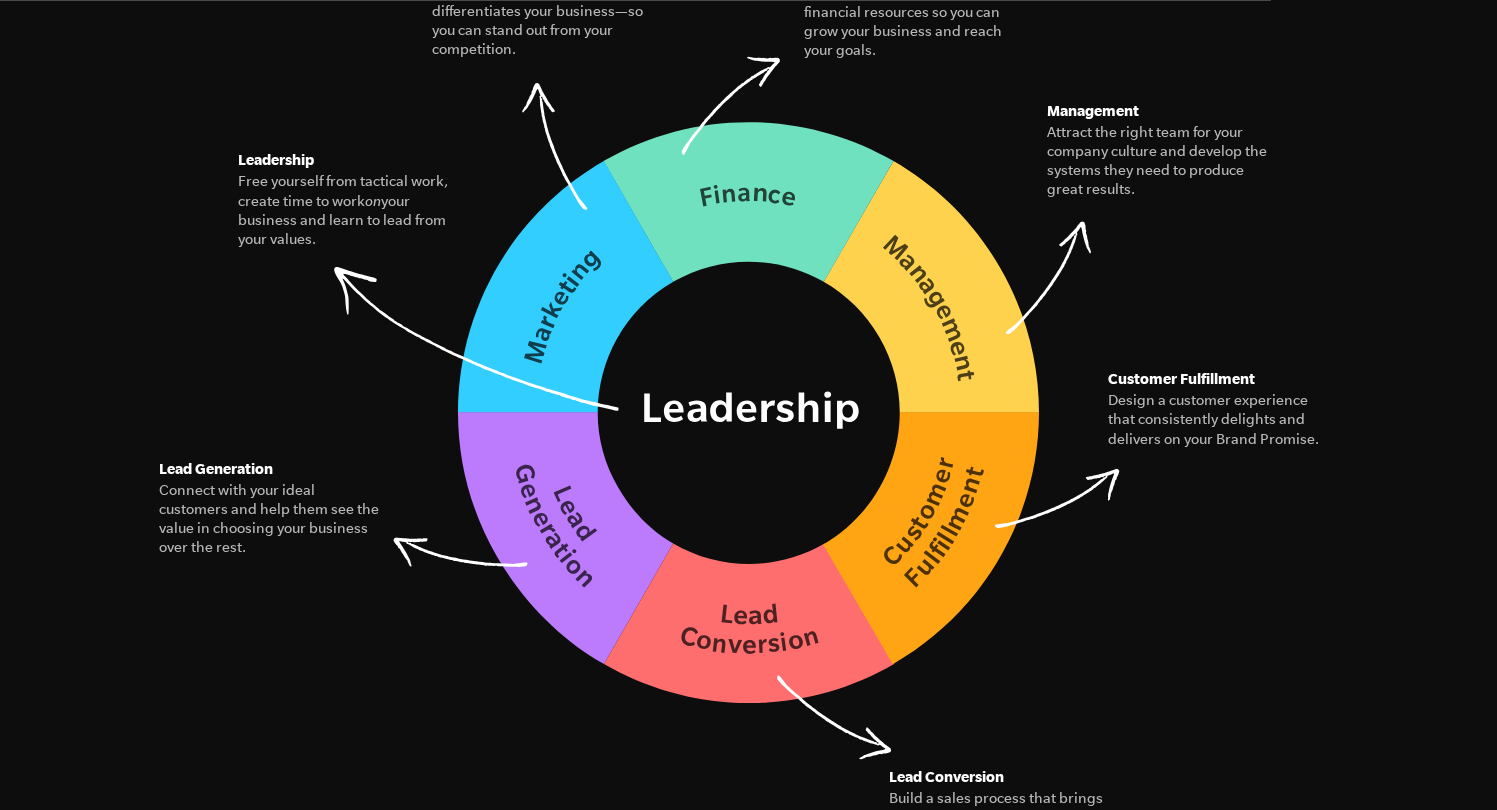 scroll, scrollTop: 2896, scrollLeft: 0, axis: vertical 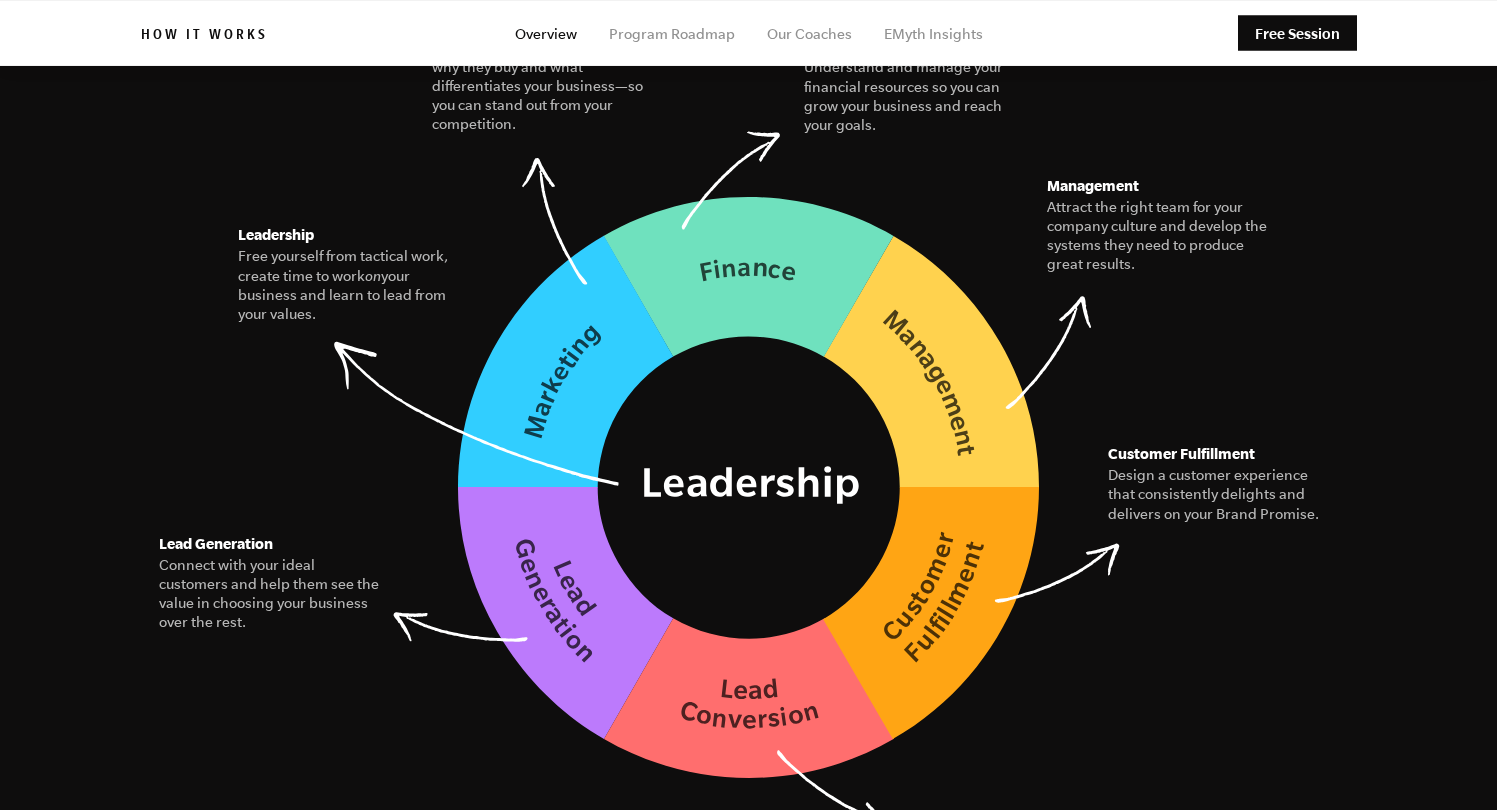 drag, startPoint x: 361, startPoint y: 242, endPoint x: 375, endPoint y: 275, distance: 35.846897 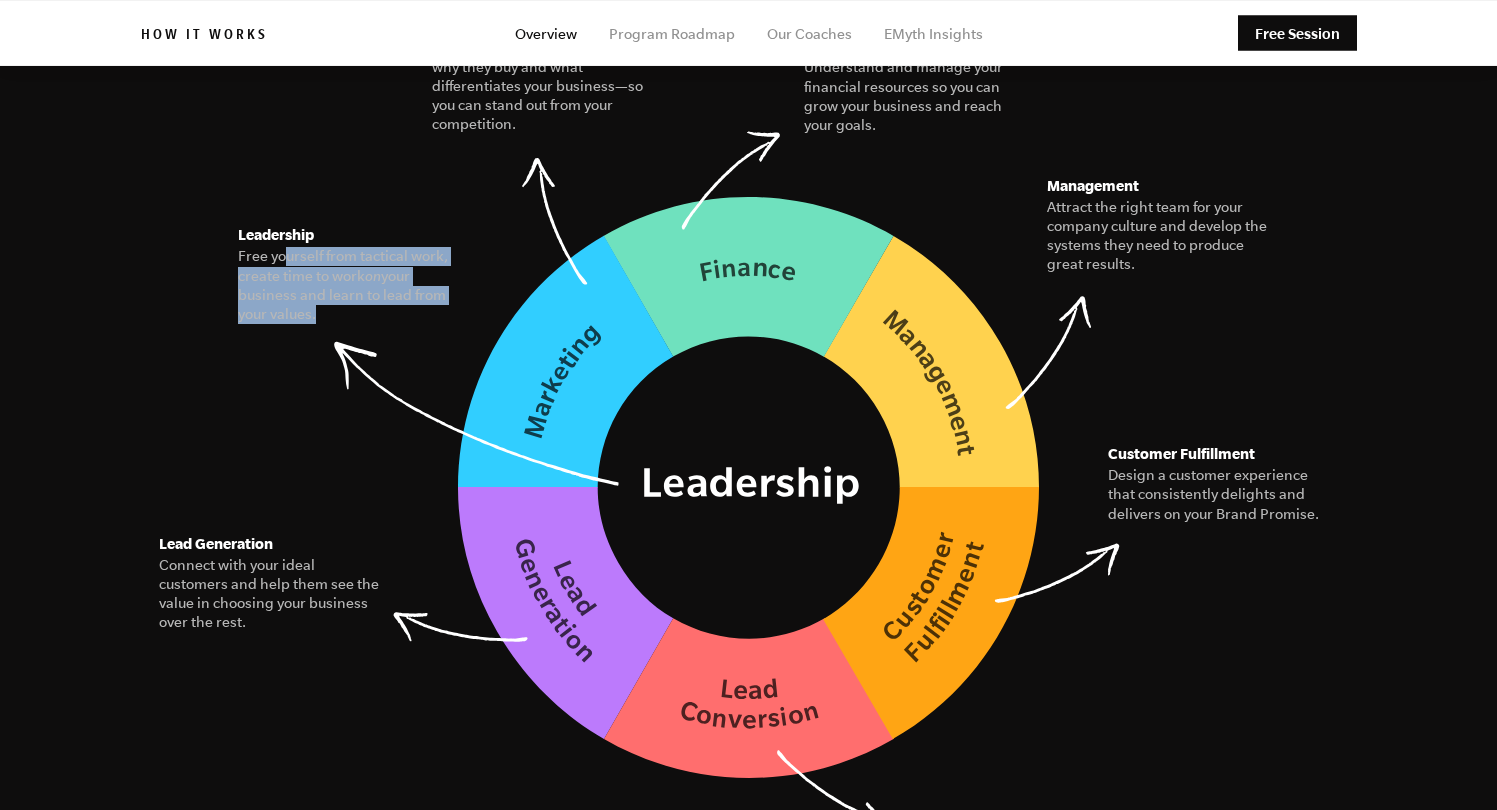 drag, startPoint x: 282, startPoint y: 223, endPoint x: 310, endPoint y: 272, distance: 56.435802 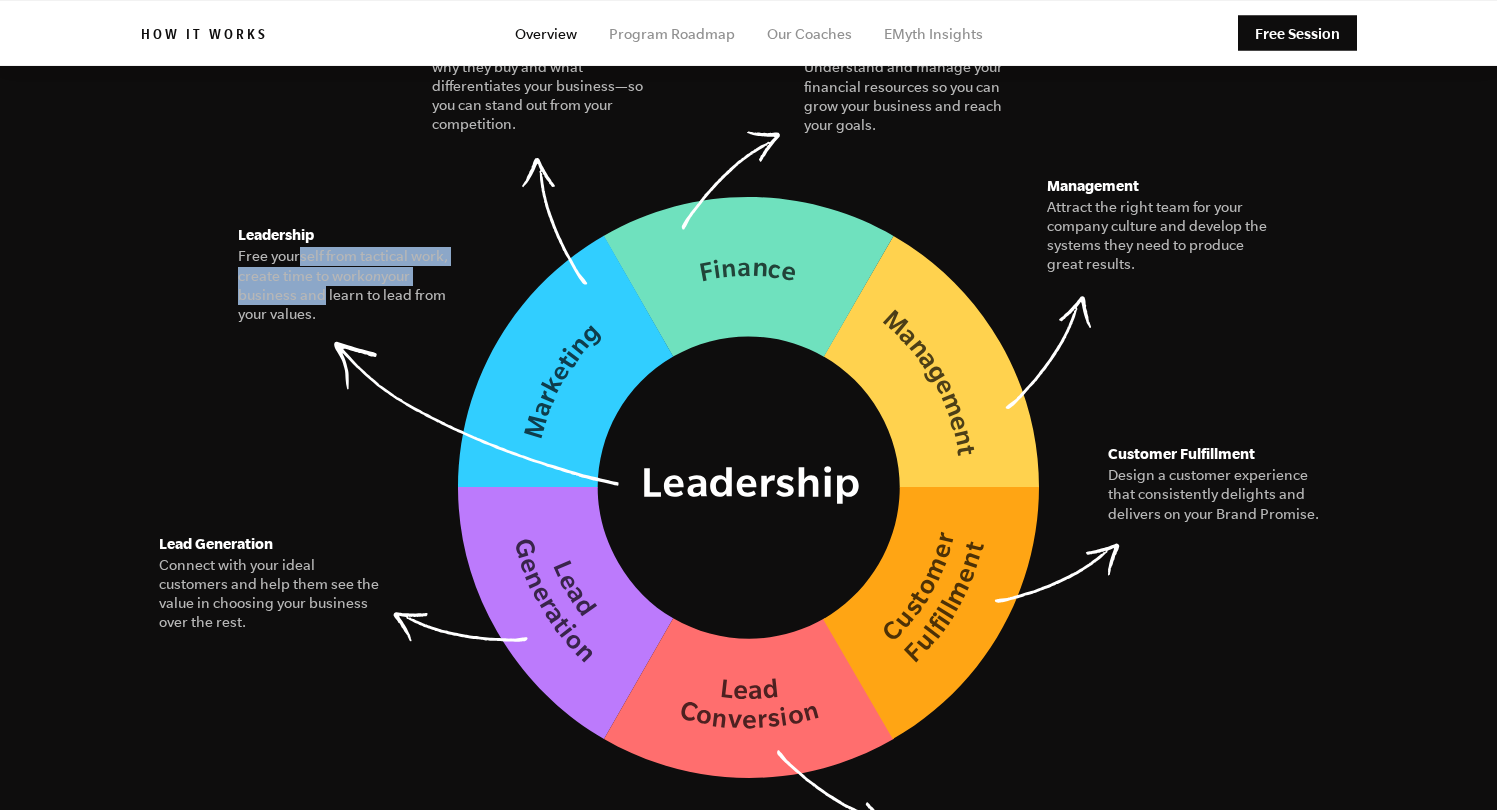 drag, startPoint x: 302, startPoint y: 218, endPoint x: 315, endPoint y: 264, distance: 47.801674 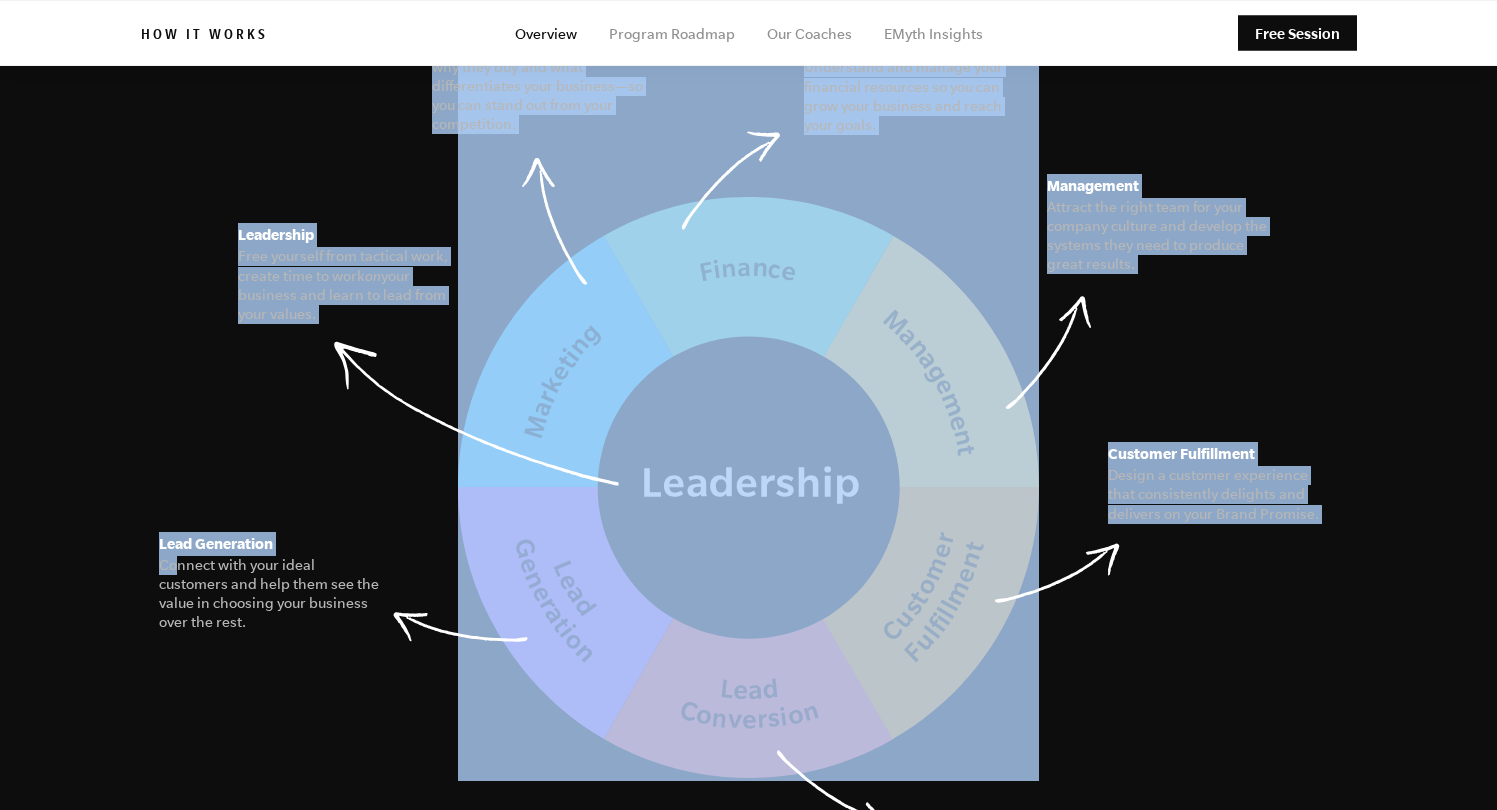 drag, startPoint x: 174, startPoint y: 529, endPoint x: 292, endPoint y: 600, distance: 137.71347 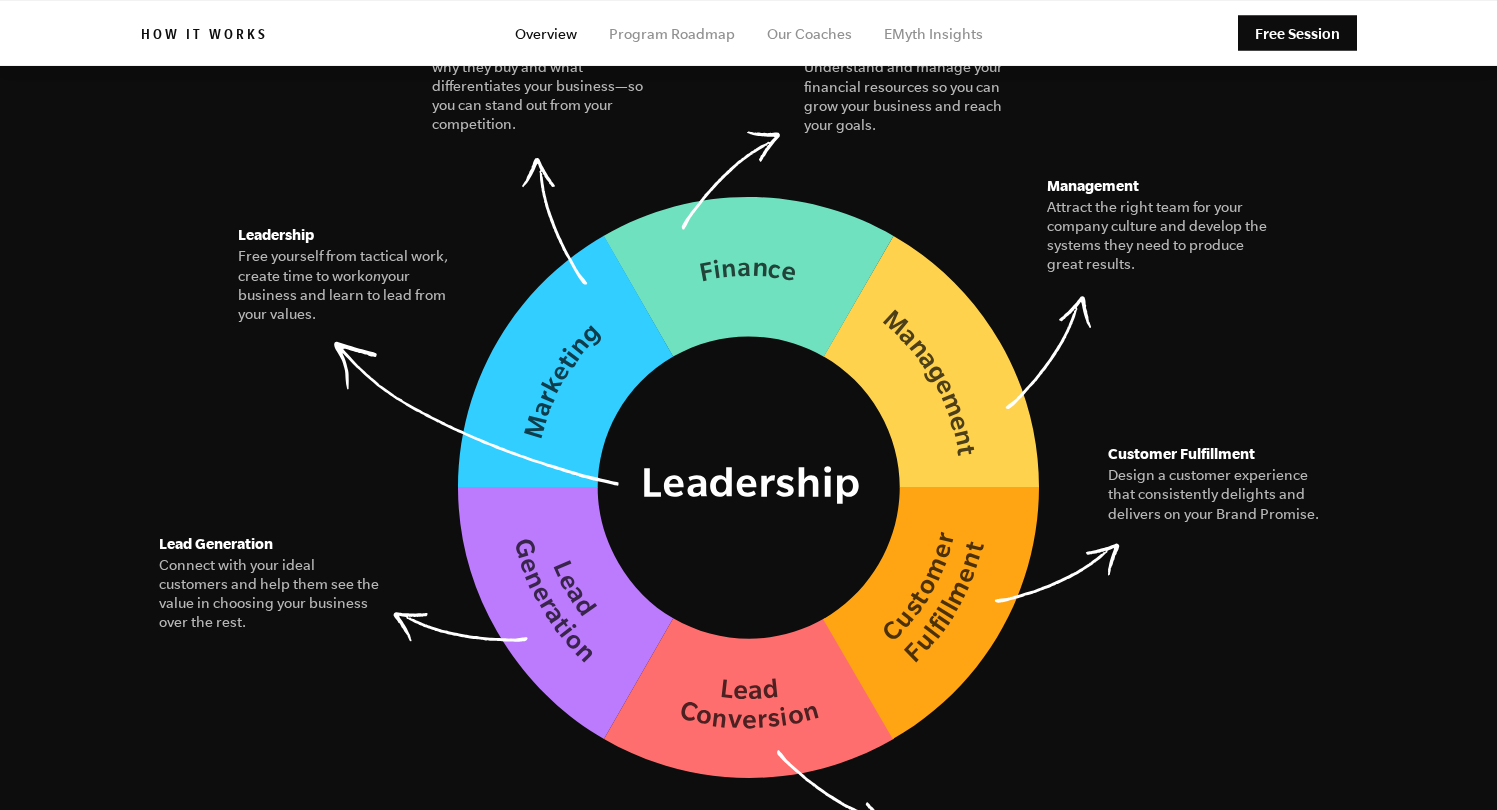 click on "Connect with your ideal customers and help them see the value in choosing your business over the rest." at bounding box center (271, 594) 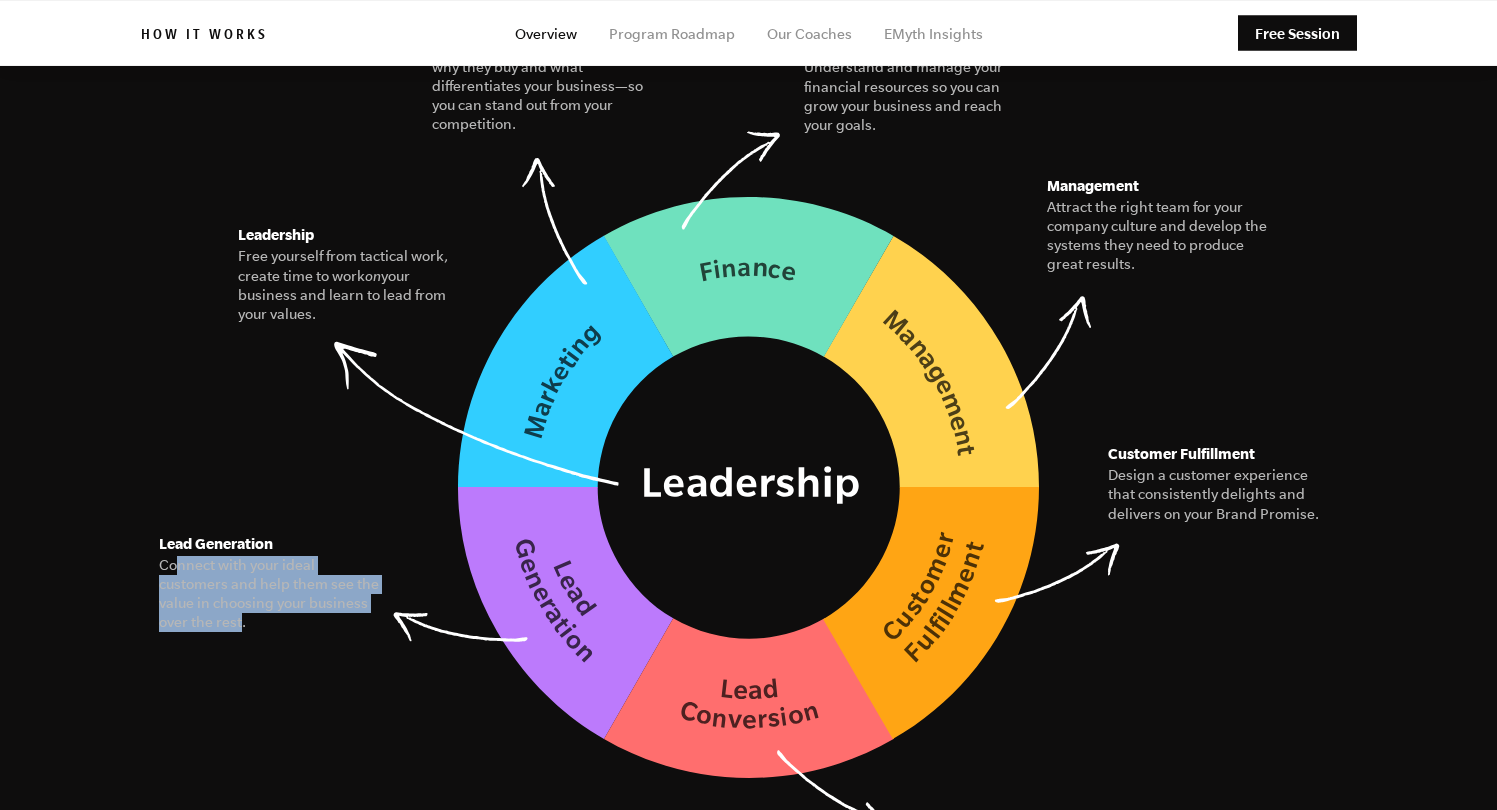 drag, startPoint x: 174, startPoint y: 534, endPoint x: 238, endPoint y: 588, distance: 83.737686 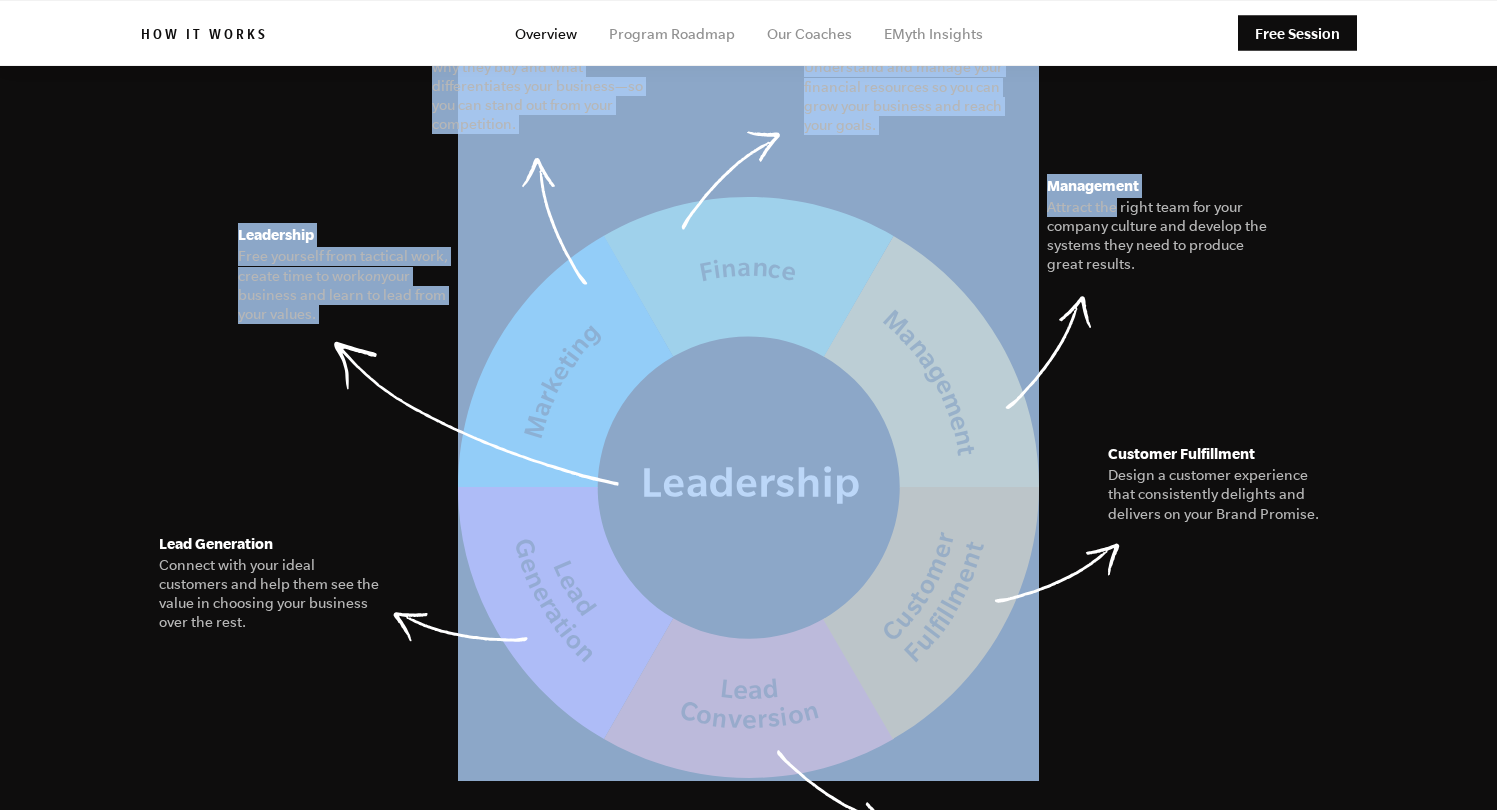 drag, startPoint x: 1114, startPoint y: 175, endPoint x: 1179, endPoint y: 249, distance: 98.49365 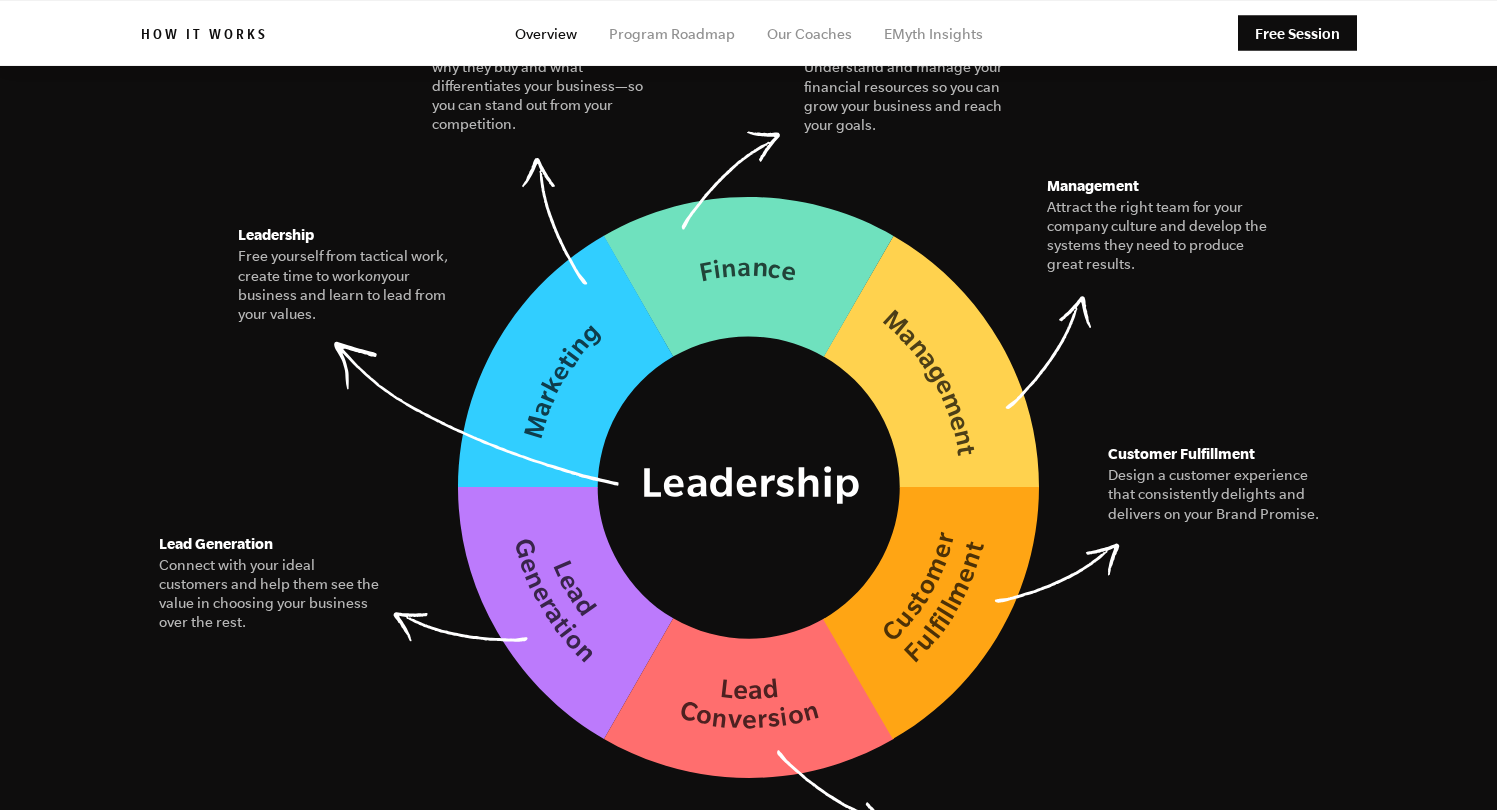 drag, startPoint x: 1182, startPoint y: 242, endPoint x: 1175, endPoint y: 229, distance: 14.764823 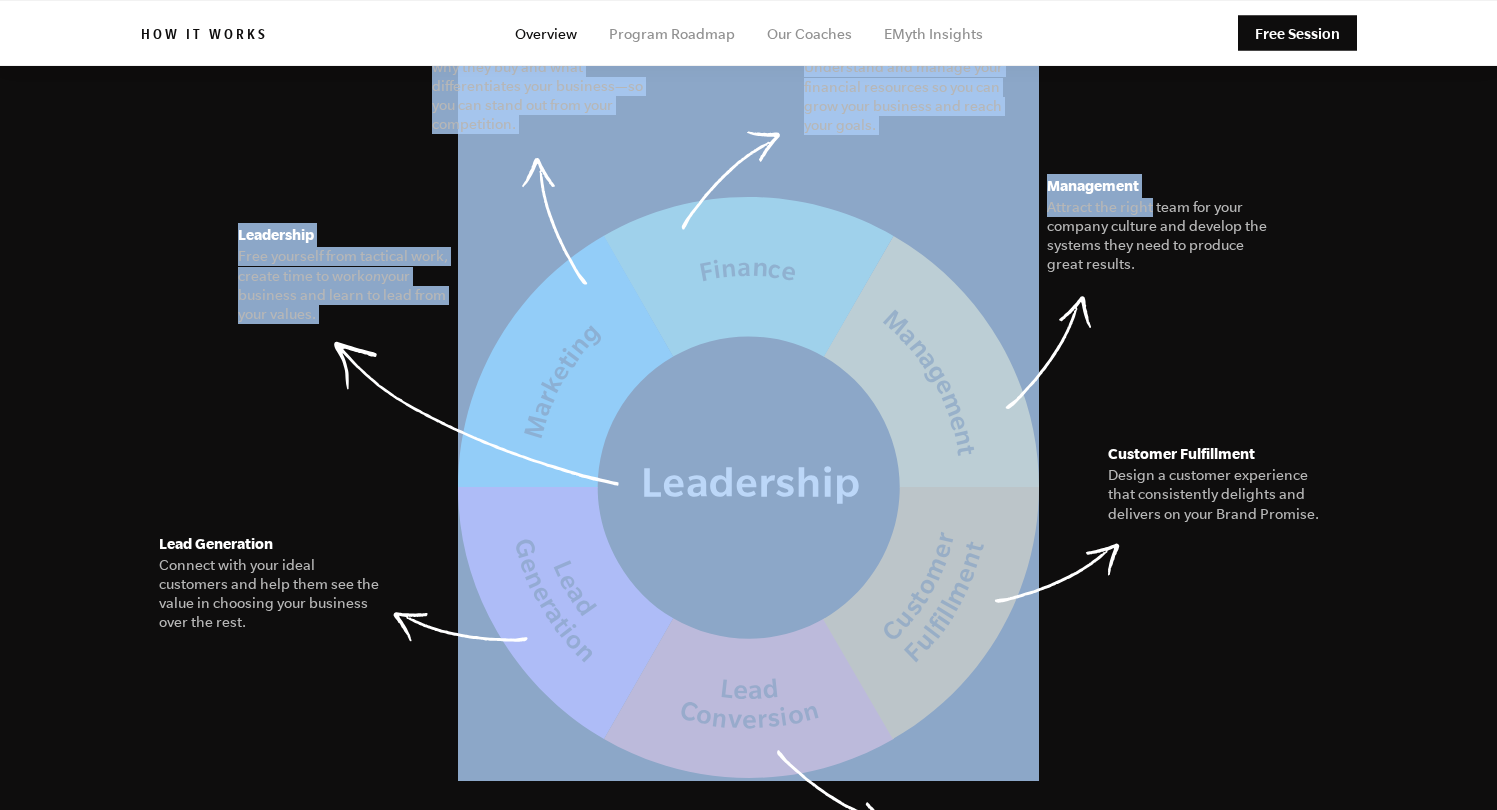 drag, startPoint x: 1150, startPoint y: 173, endPoint x: 1185, endPoint y: 246, distance: 80.95678 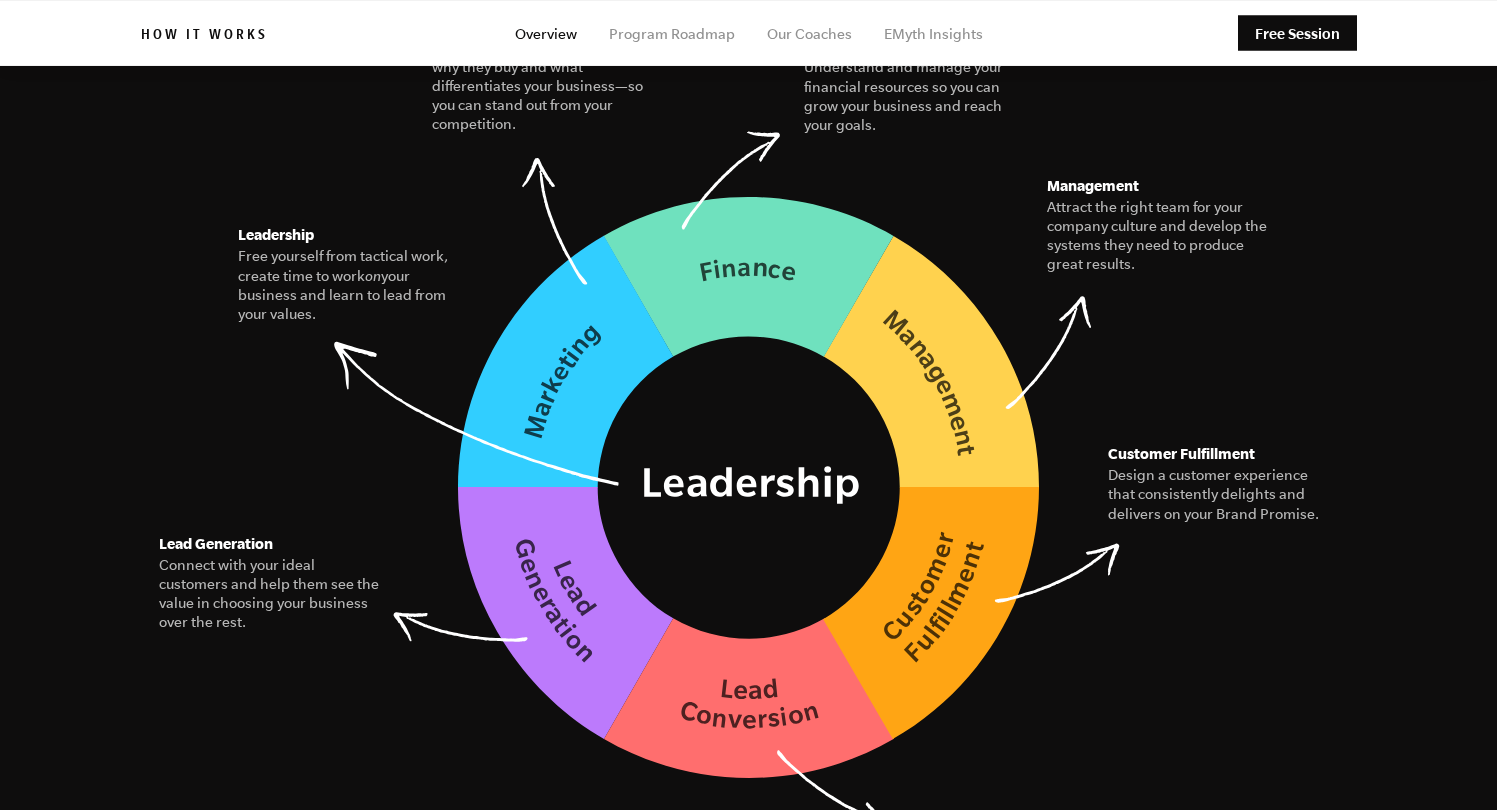 click on "Attract the right team for your company culture and develop the systems they need to produce great results." at bounding box center [1159, 236] 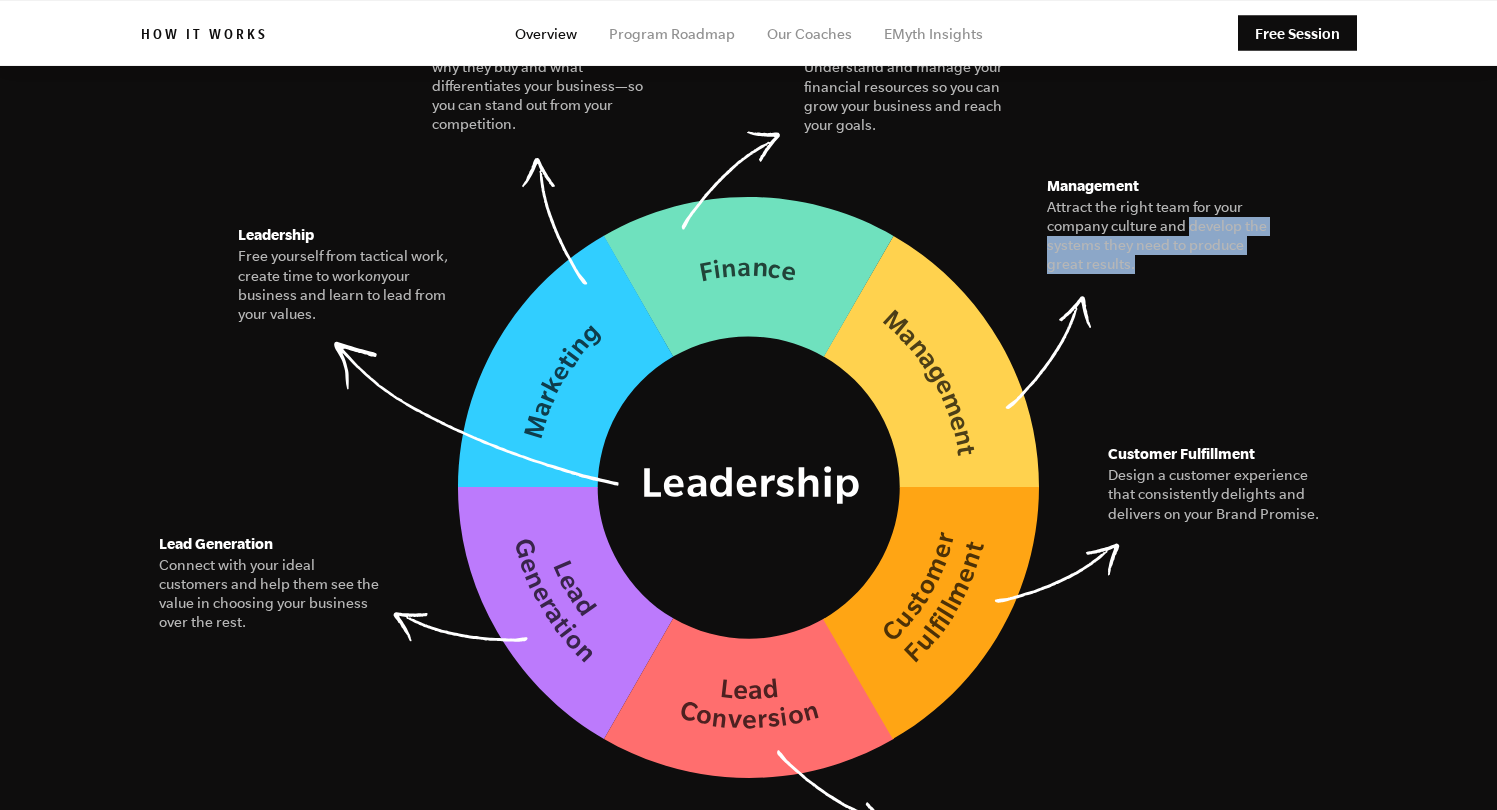 drag, startPoint x: 1190, startPoint y: 192, endPoint x: 1189, endPoint y: 224, distance: 32.01562 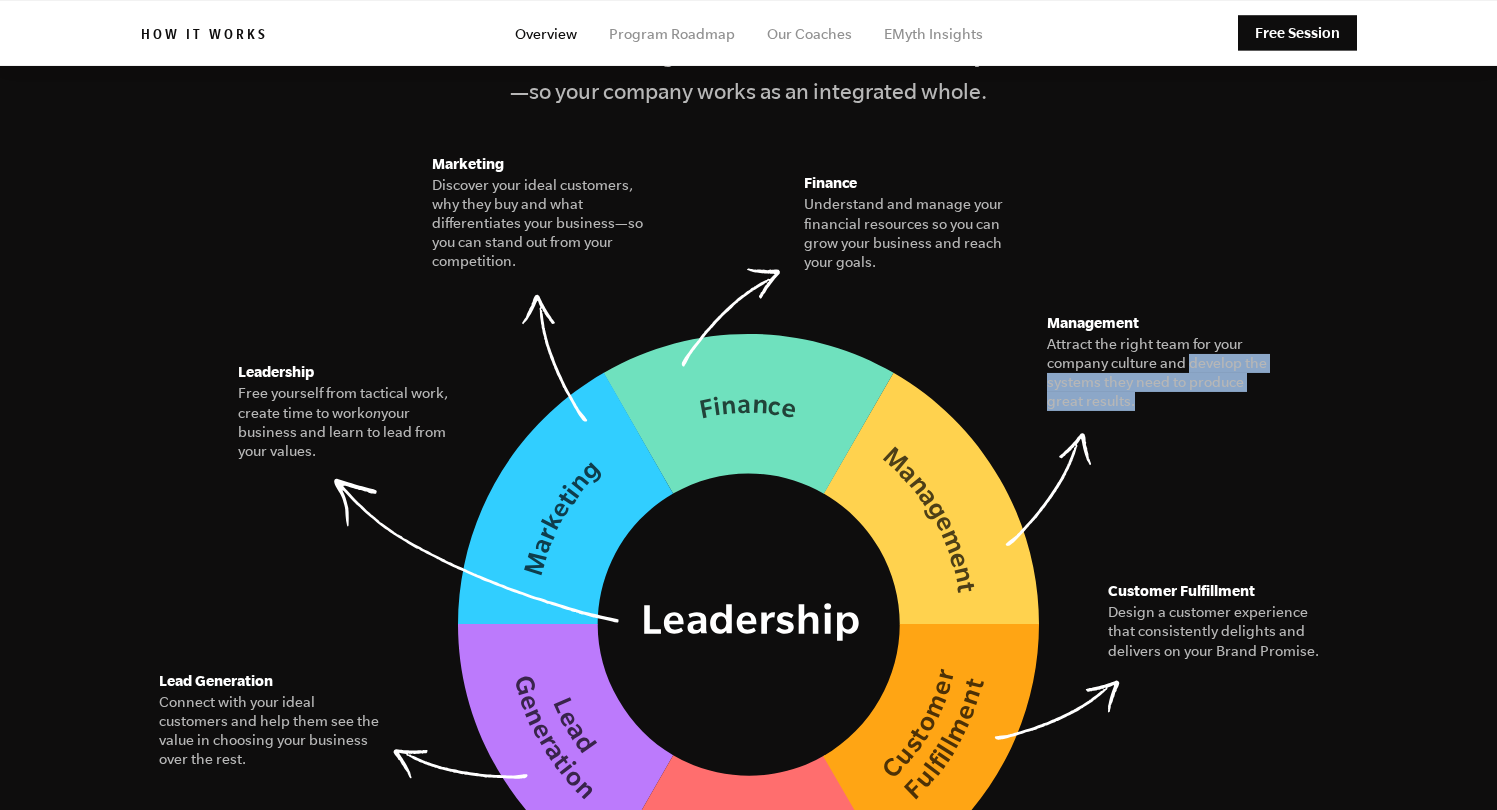 scroll, scrollTop: 2752, scrollLeft: 0, axis: vertical 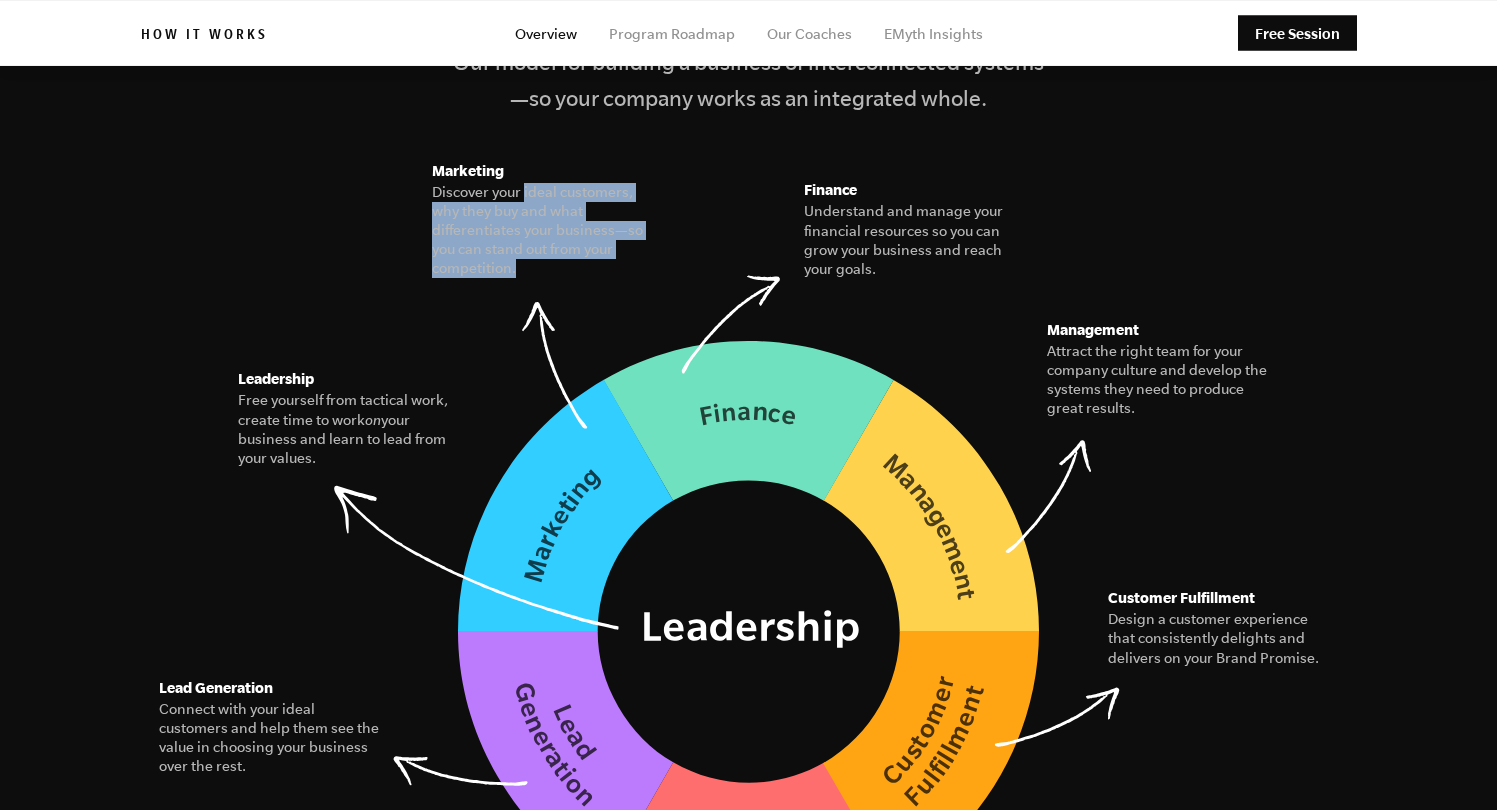 drag, startPoint x: 523, startPoint y: 160, endPoint x: 571, endPoint y: 232, distance: 86.53323 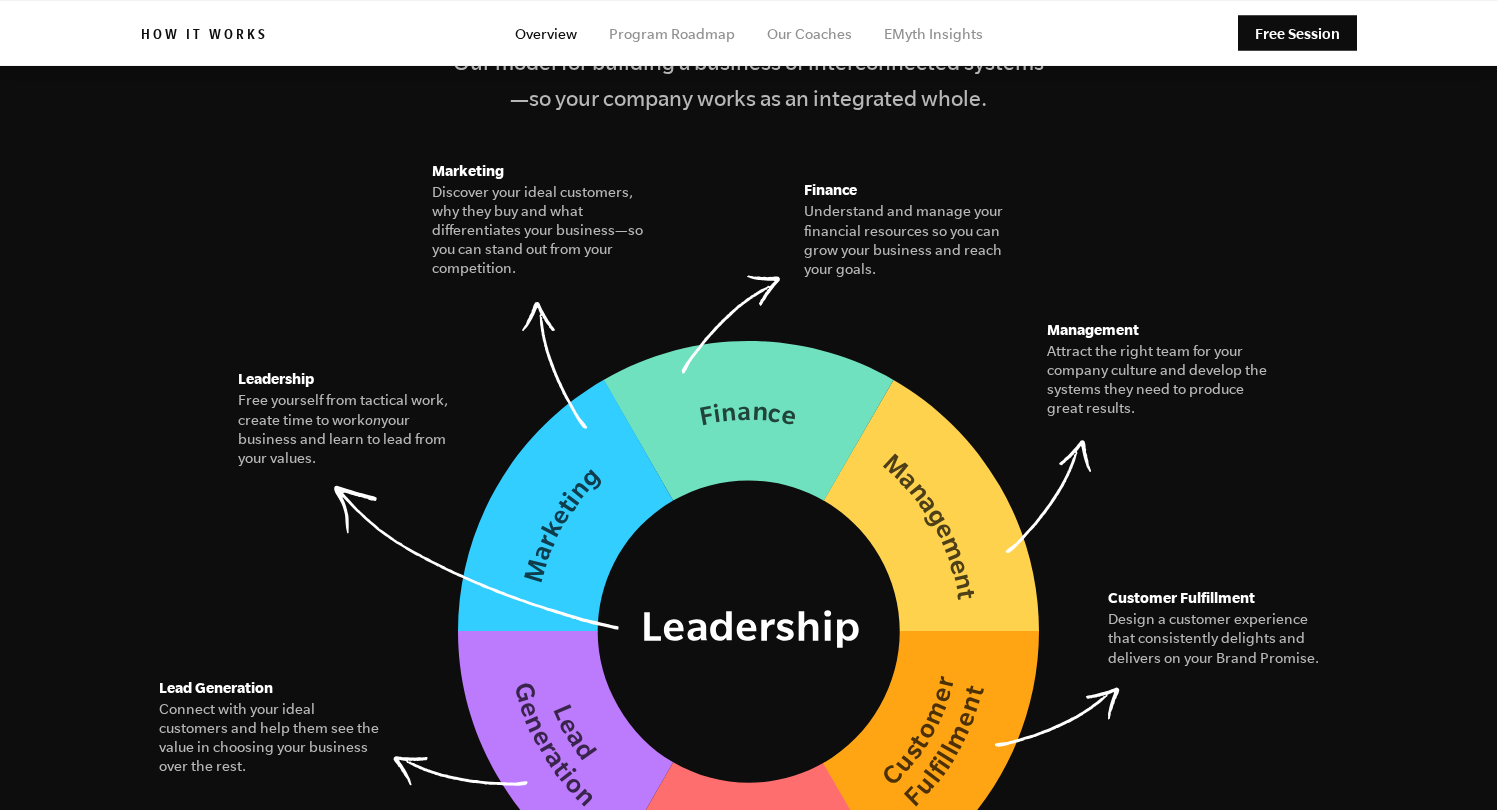 click on "Discover your ideal customers, why they buy and what differentiates your business—so you can stand out from your competition." at bounding box center [544, 231] 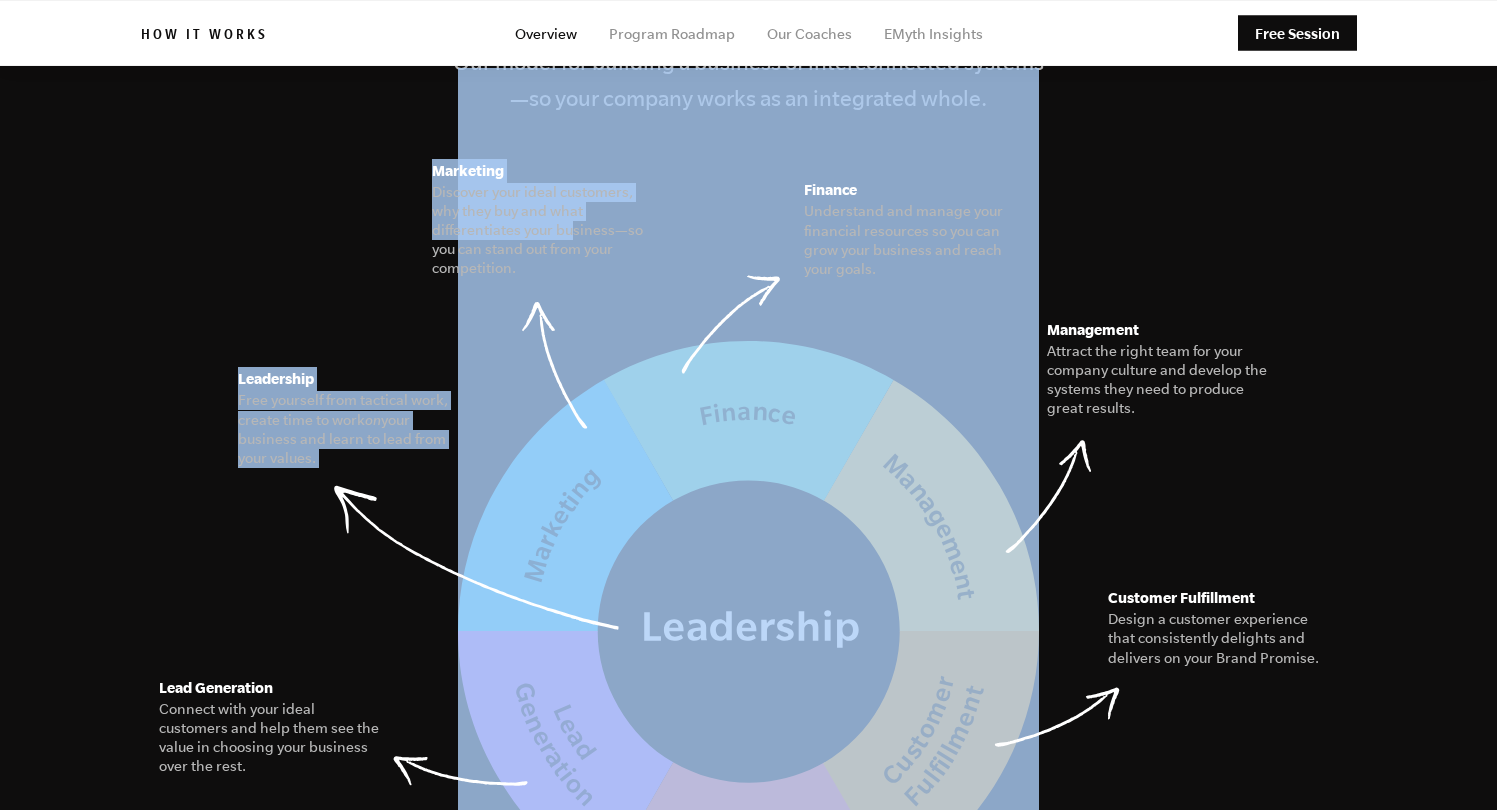 drag, startPoint x: 572, startPoint y: 196, endPoint x: 590, endPoint y: 261, distance: 67.44627 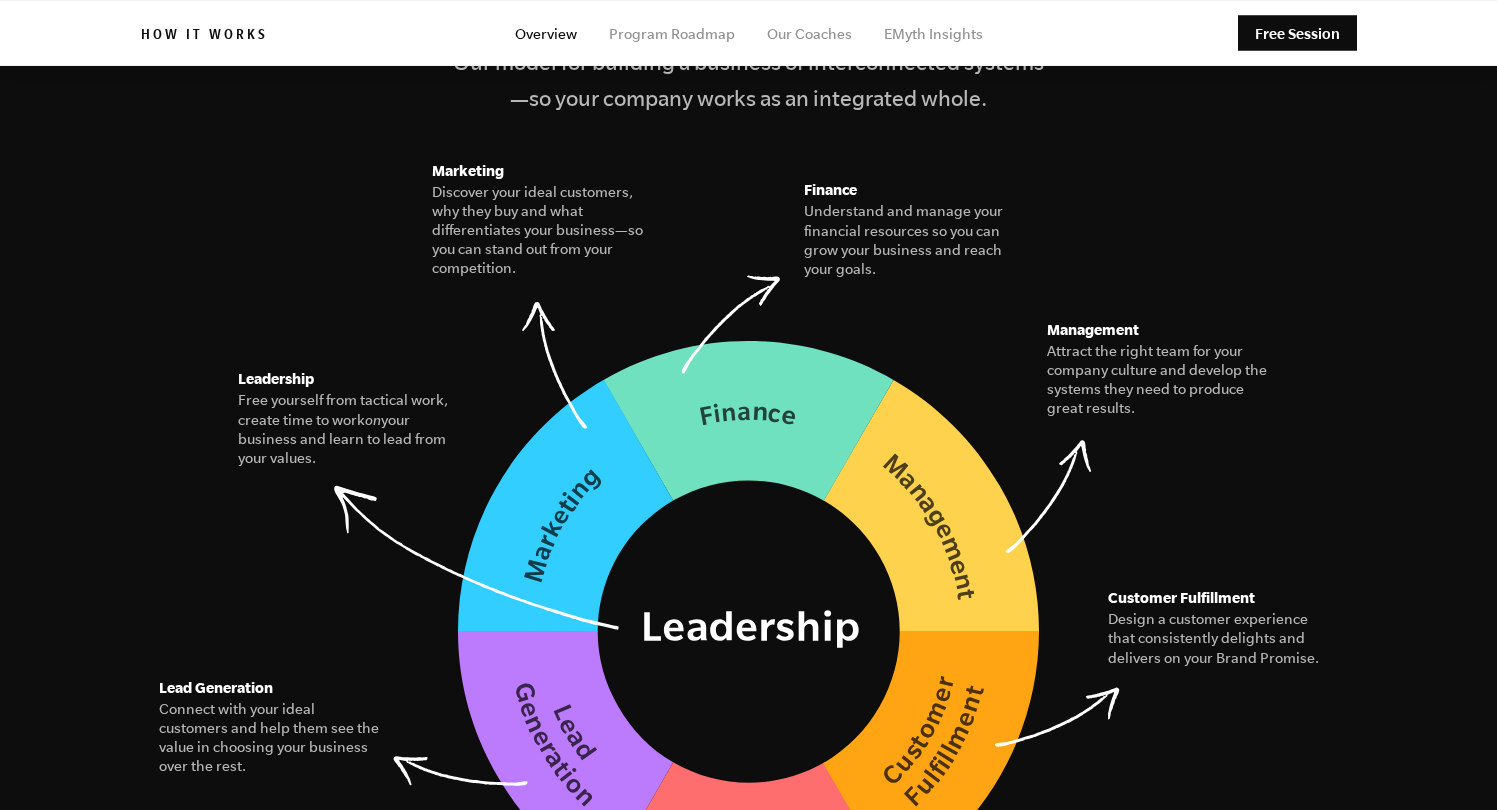 click on "The Seven Essential Systems
Our model for building a business of interconnected systems—so your company works as an integrated whole.
Leadership
Free yourself from tactical work, create time to work  on  your business and learn to lead from your values.
Marketing
Discover your ideal customers, why they buy and what differentiates your business—so you can stand out from your competition.
Finance
Understand and manage your financial resources so you can grow your business and reach your goals.
Management
Attract the right team for your company culture and develop the systems they need to produce great results.
Customer Fulfillment
Design a customer experience that consistently delights and delivers on your Brand Promise.
Lead Conversion
Lead Generation" at bounding box center [749, 427] 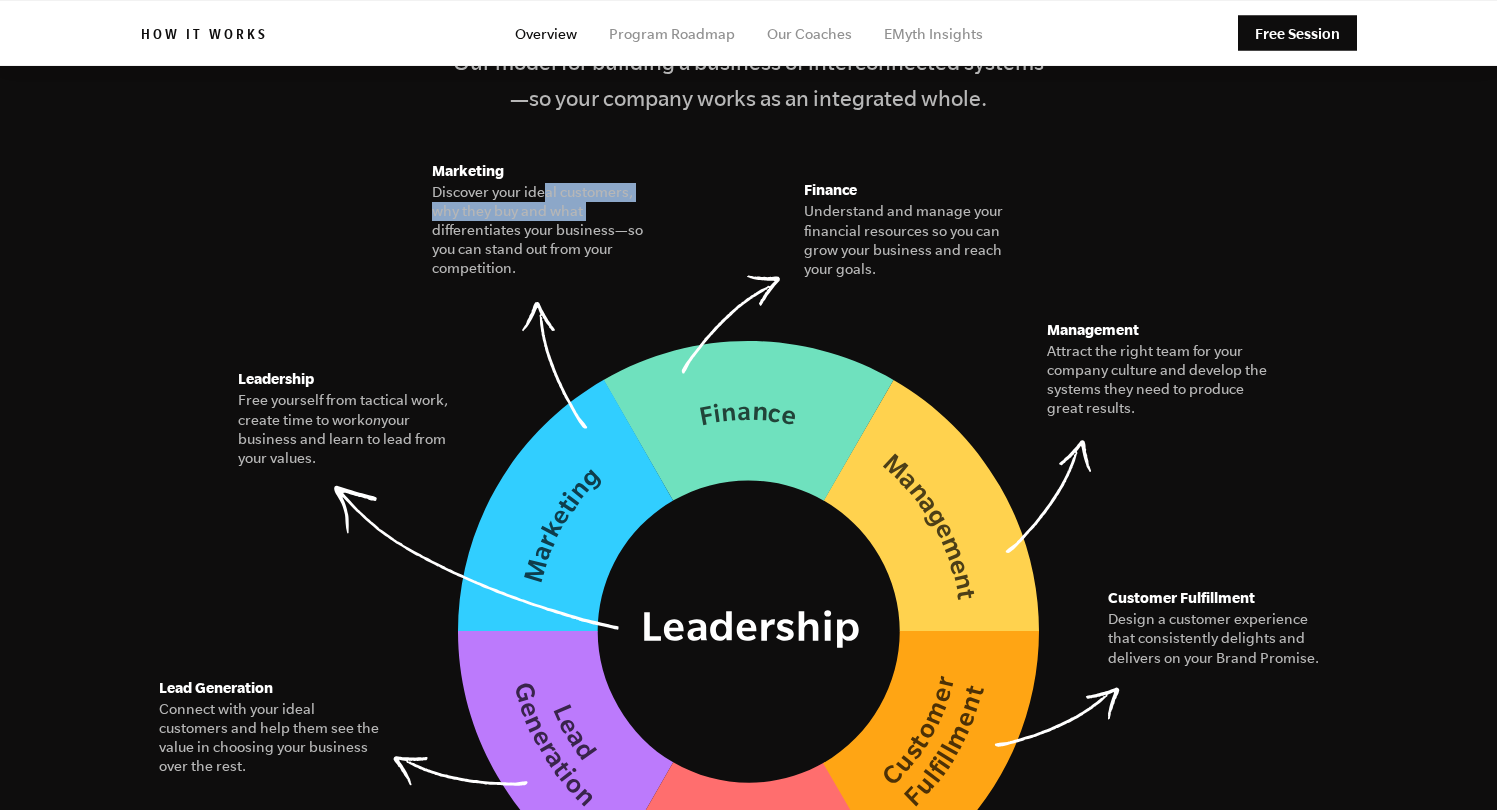 drag, startPoint x: 542, startPoint y: 166, endPoint x: 604, endPoint y: 178, distance: 63.15061 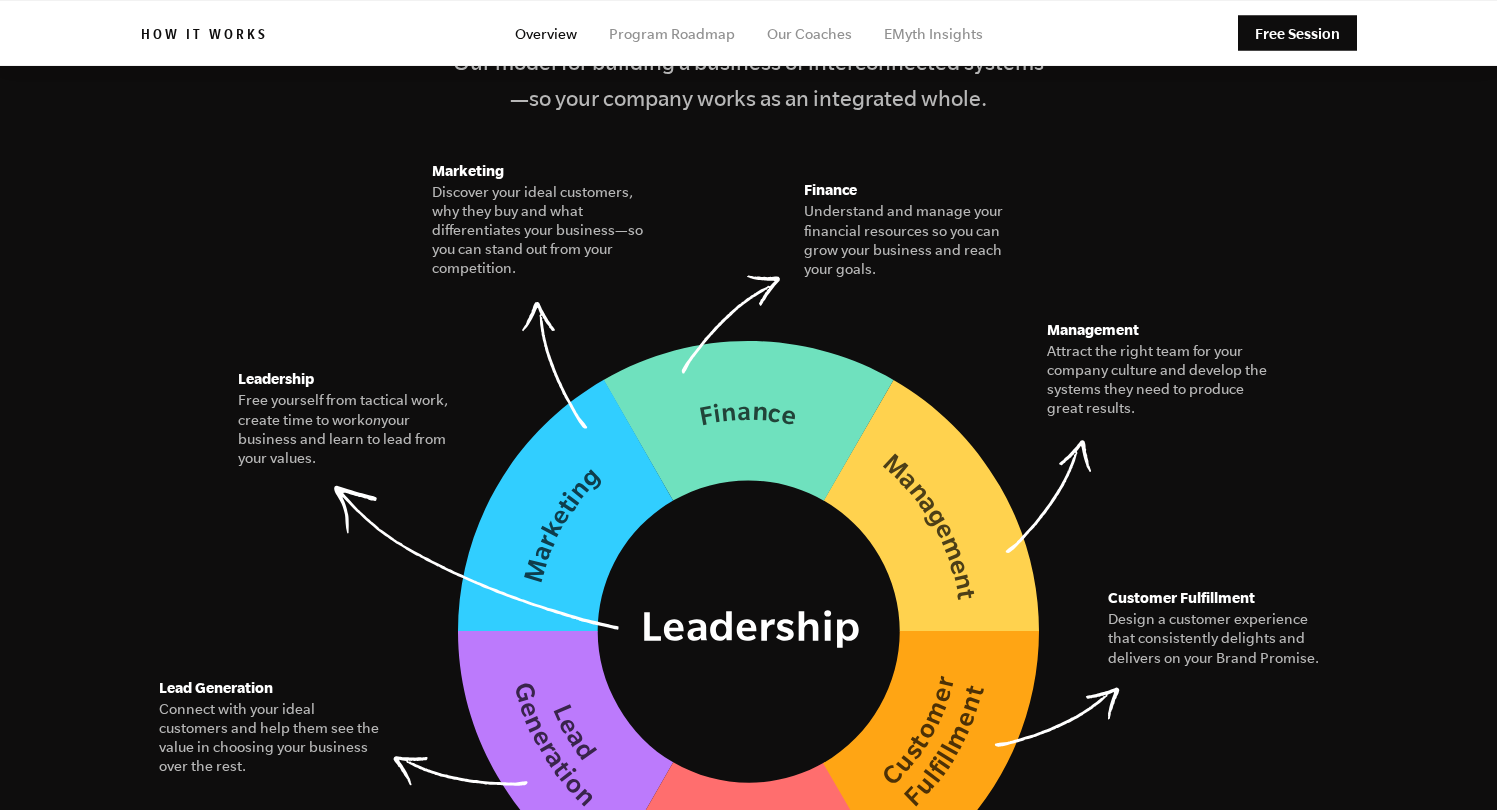 click on "Discover your ideal customers, why they buy and what differentiates your business—so you can stand out from your competition." at bounding box center (544, 231) 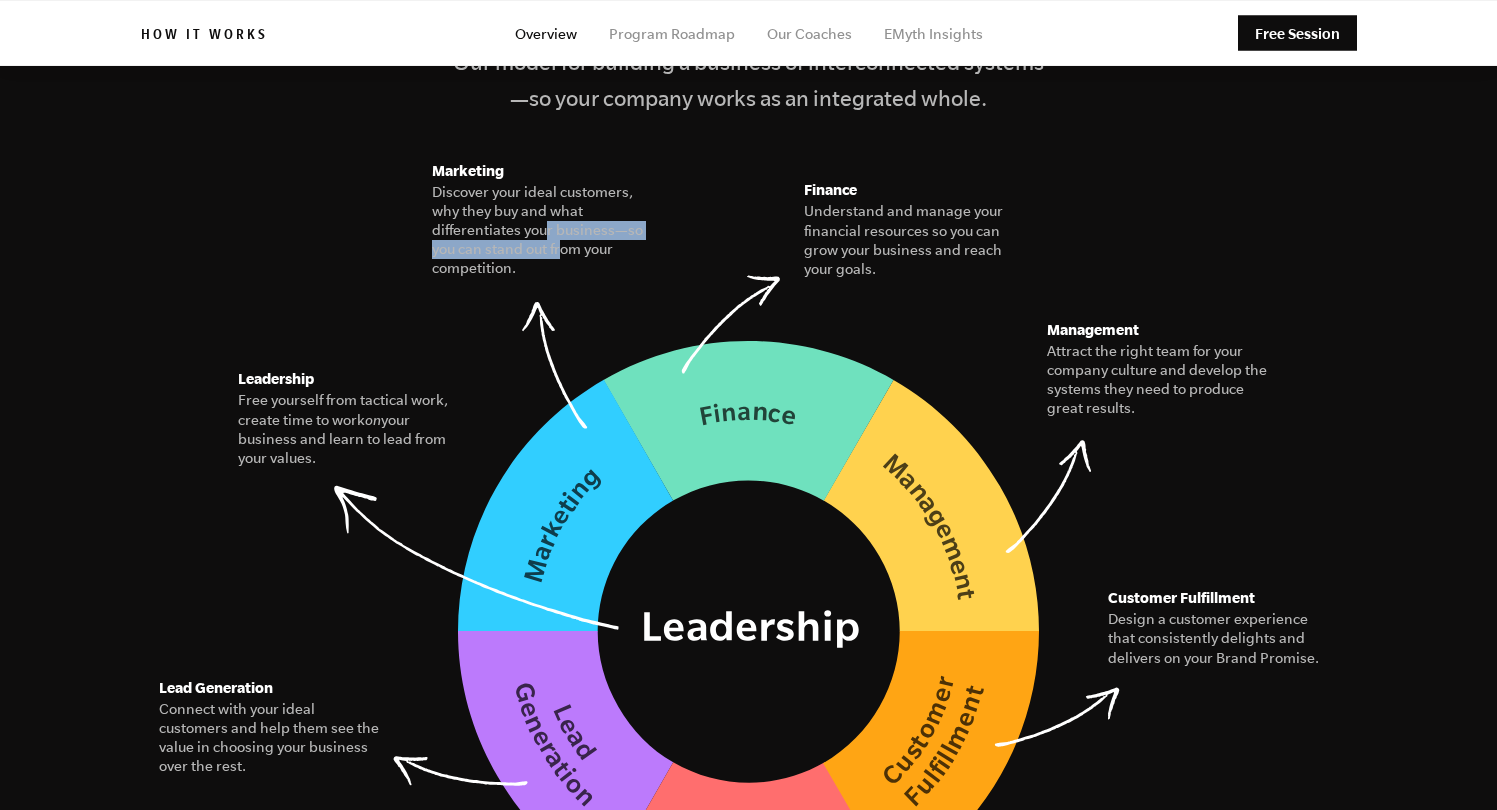 drag, startPoint x: 547, startPoint y: 199, endPoint x: 563, endPoint y: 225, distance: 30.528675 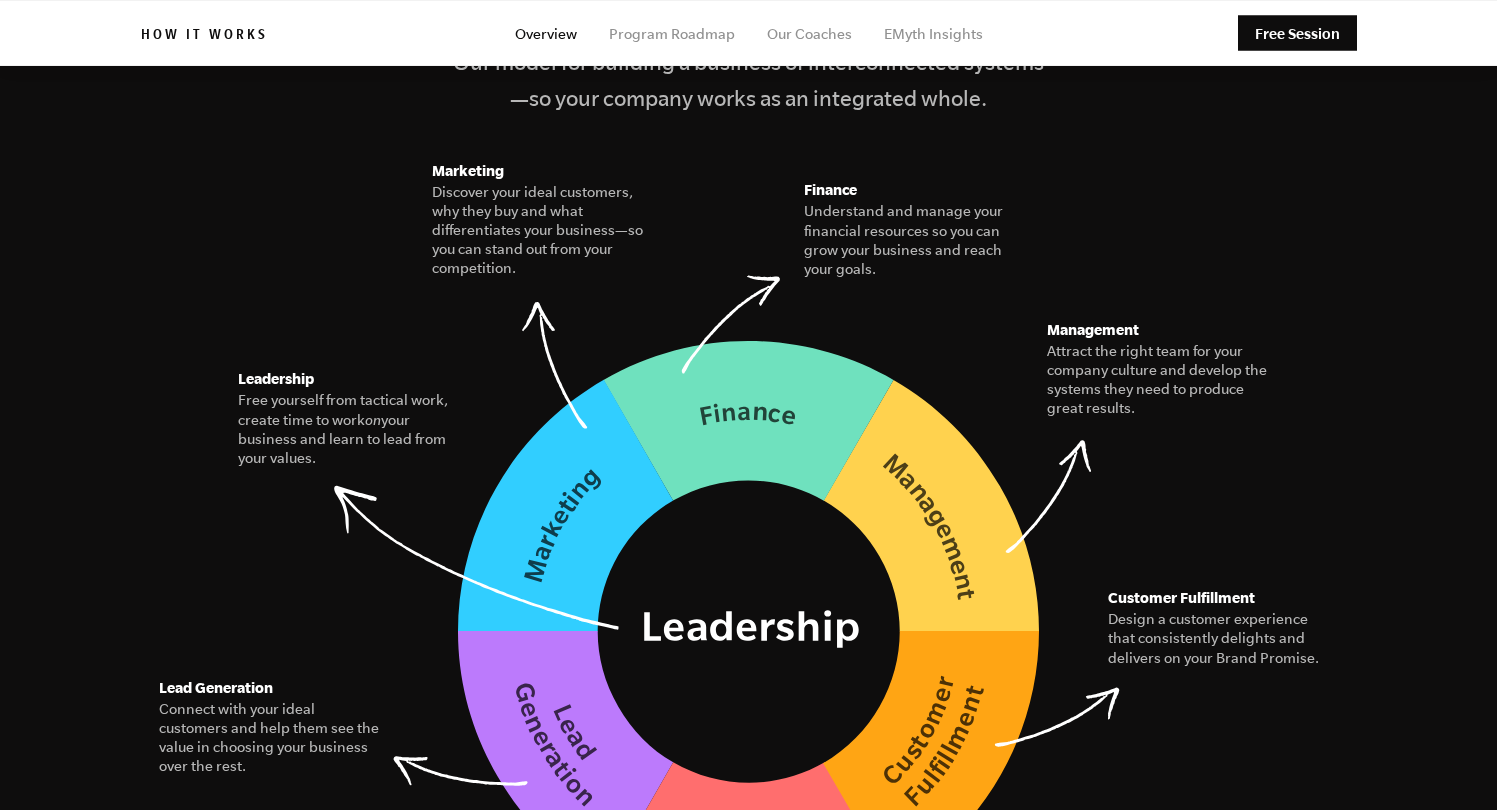 click on "Discover your ideal customers, why they buy and what differentiates your business—so you can stand out from your competition." at bounding box center (544, 231) 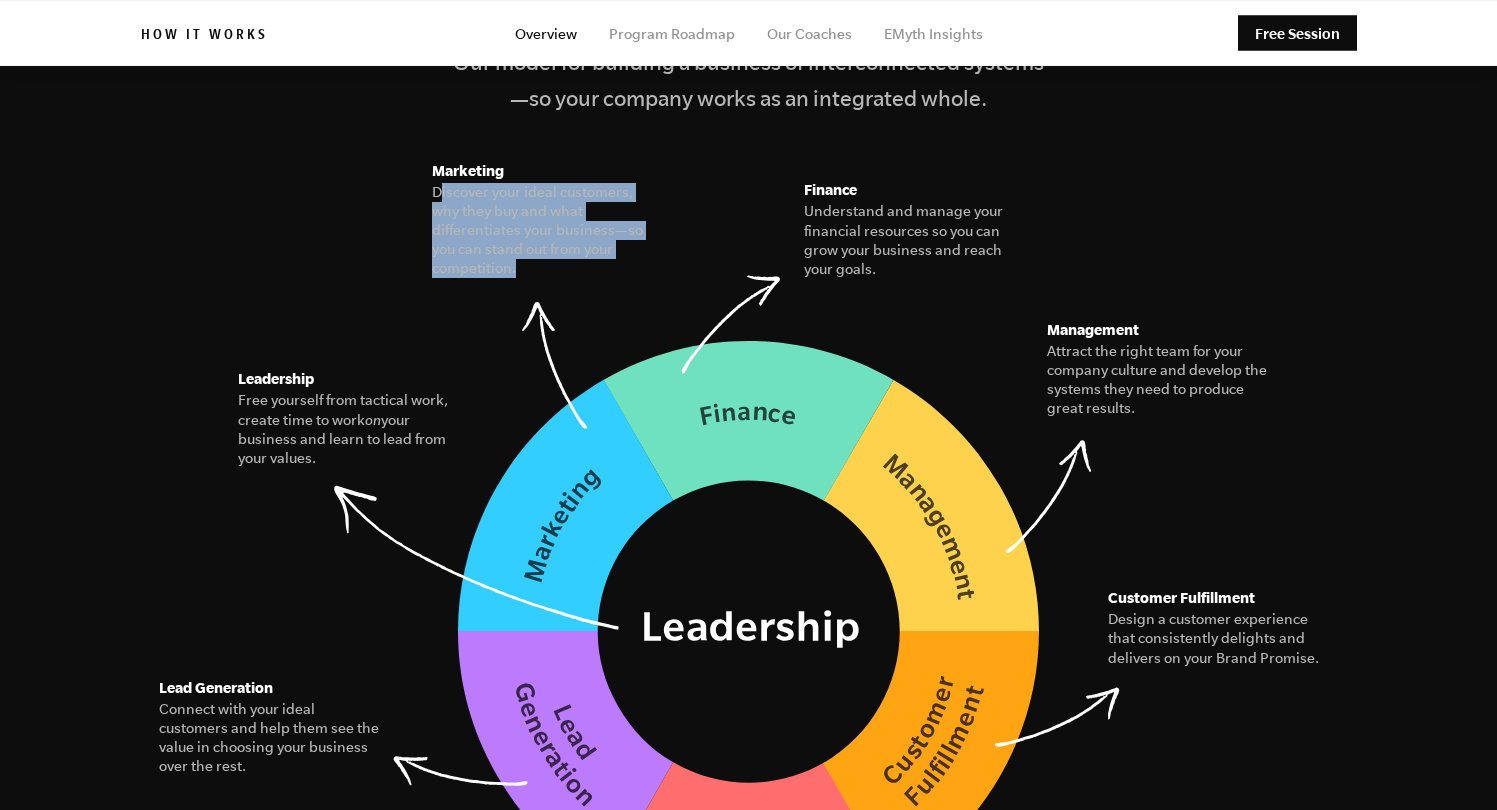drag, startPoint x: 481, startPoint y: 185, endPoint x: 578, endPoint y: 230, distance: 106.929886 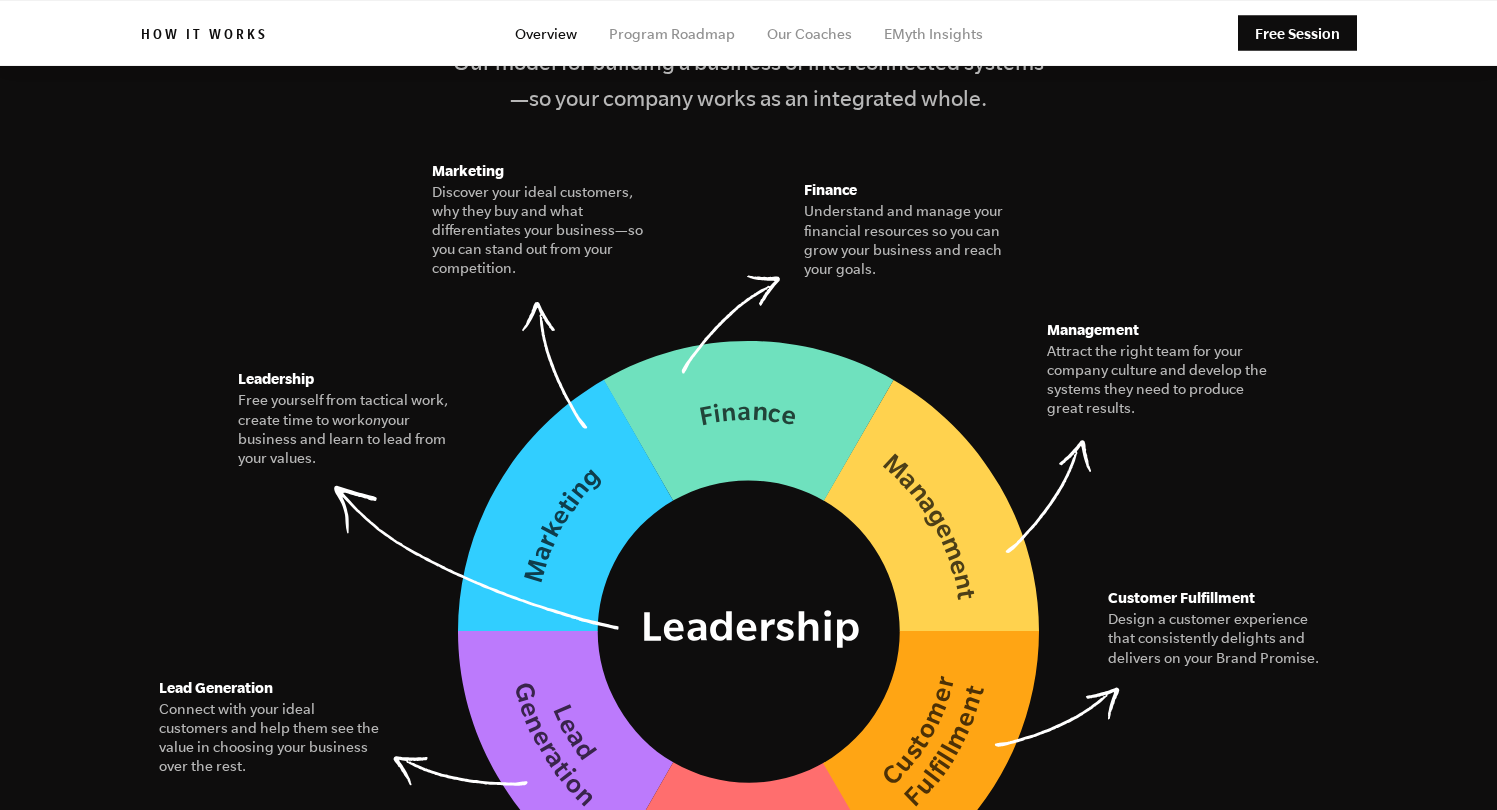 click on "Discover your ideal customers, why they buy and what differentiates your business—so you can stand out from your competition." at bounding box center [544, 231] 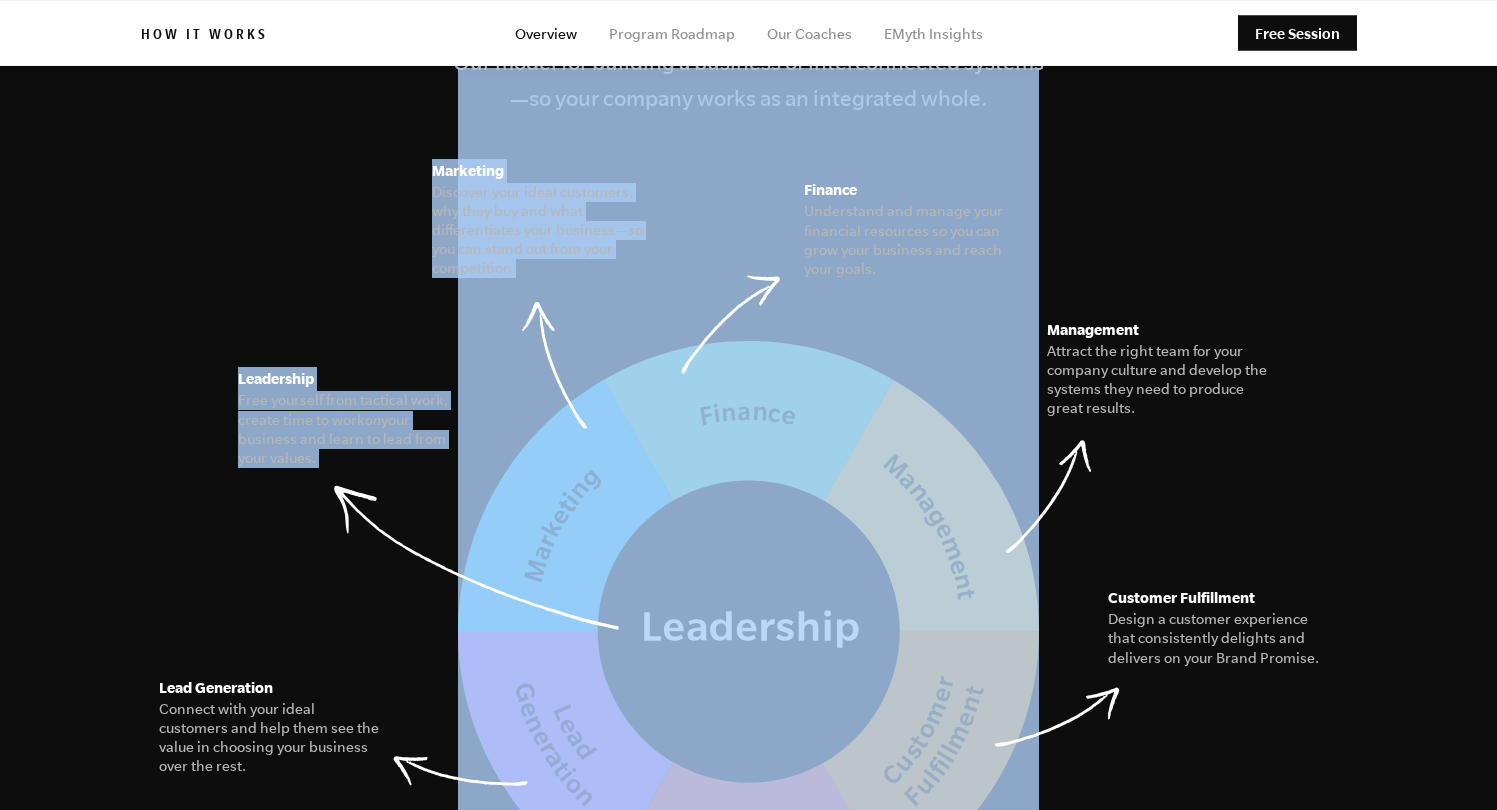 drag, startPoint x: 531, startPoint y: 237, endPoint x: 428, endPoint y: 163, distance: 126.82665 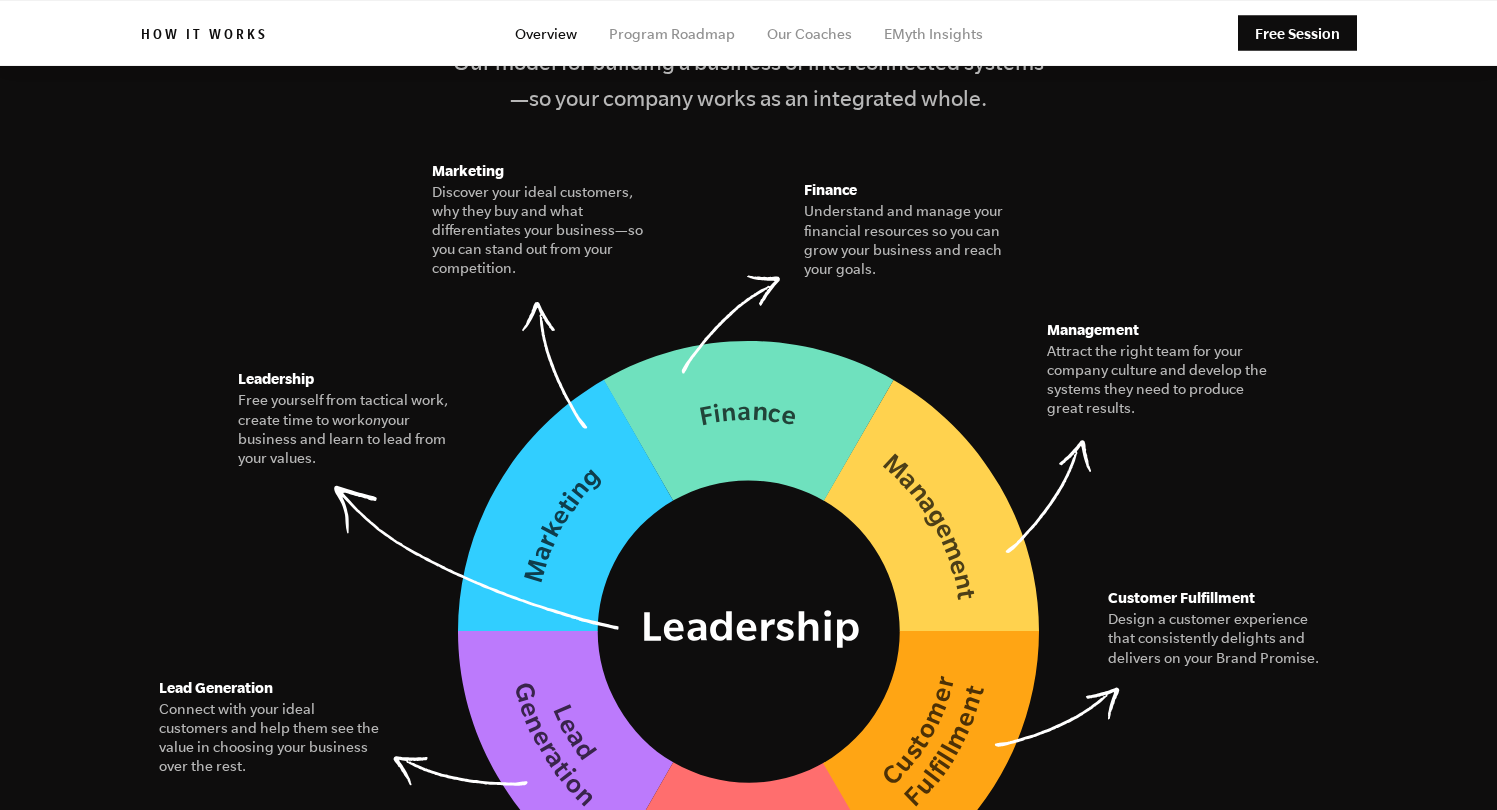 click on "The Seven Essential Systems
Our model for building a business of interconnected systems—so your company works as an integrated whole.
Leadership
Free yourself from tactical work, create time to work  on  your business and learn to lead from your values.
Marketing
Discover your ideal customers, why they buy and what differentiates your business—so you can stand out from your competition.
Finance
Understand and manage your financial resources so you can grow your business and reach your goals.
Management
Attract the right team for your company culture and develop the systems they need to produce great results.
Customer Fulfillment
Design a customer experience that consistently delights and delivers on your Brand Promise.
Lead Conversion
Lead Generation" at bounding box center [749, 427] 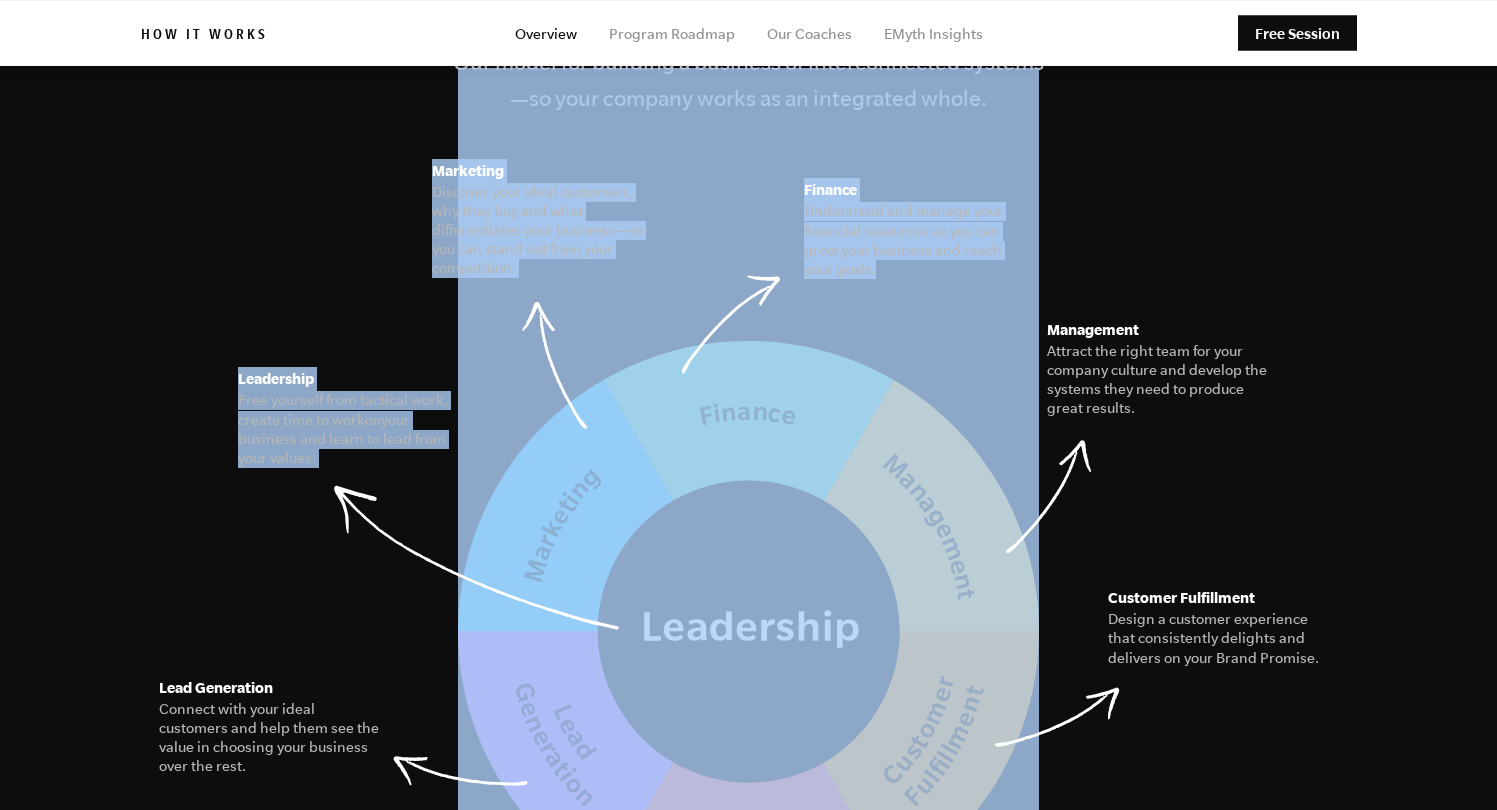 drag, startPoint x: 804, startPoint y: 178, endPoint x: 899, endPoint y: 234, distance: 110.276924 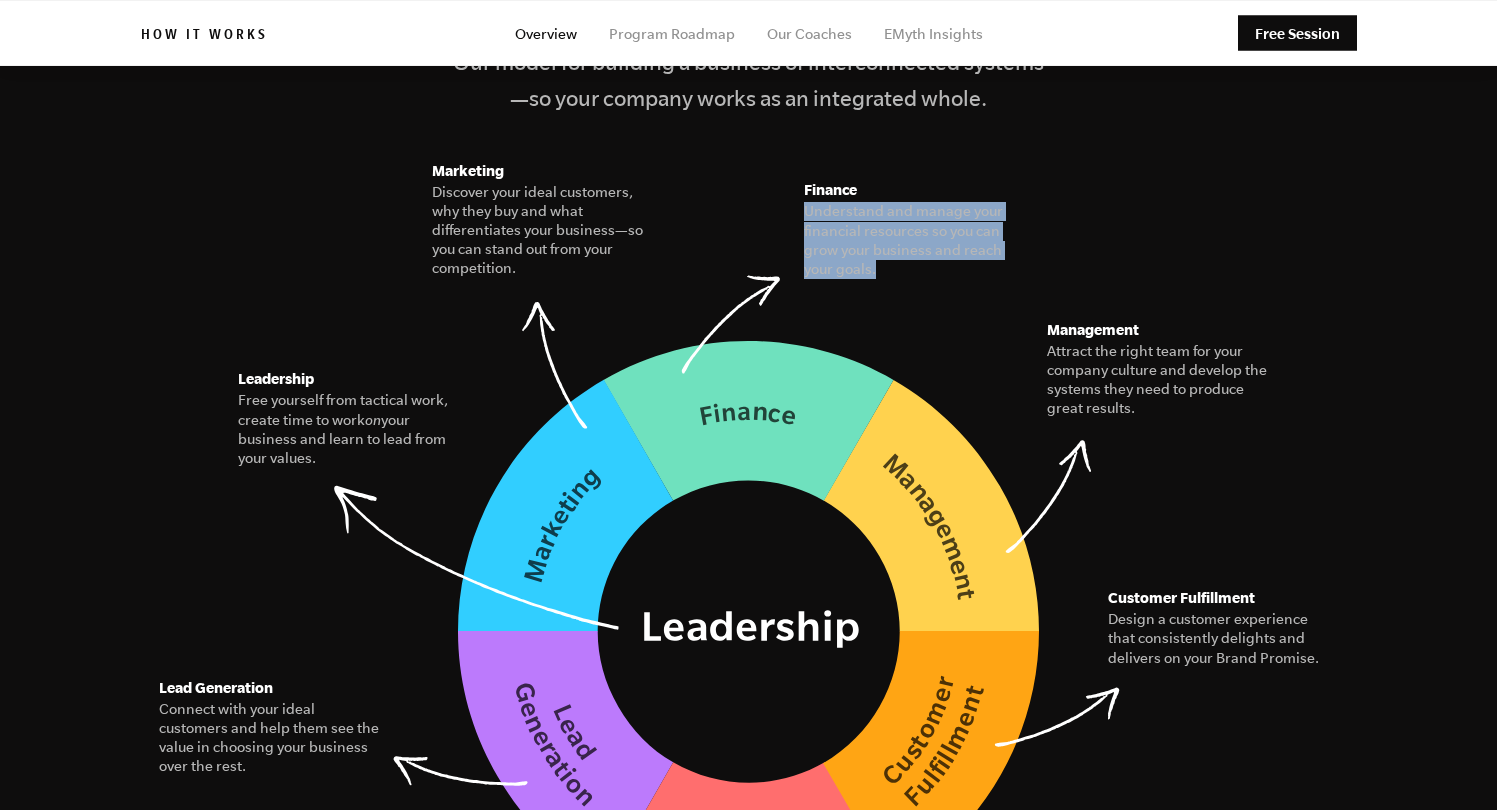 drag, startPoint x: 806, startPoint y: 181, endPoint x: 889, endPoint y: 233, distance: 97.94386 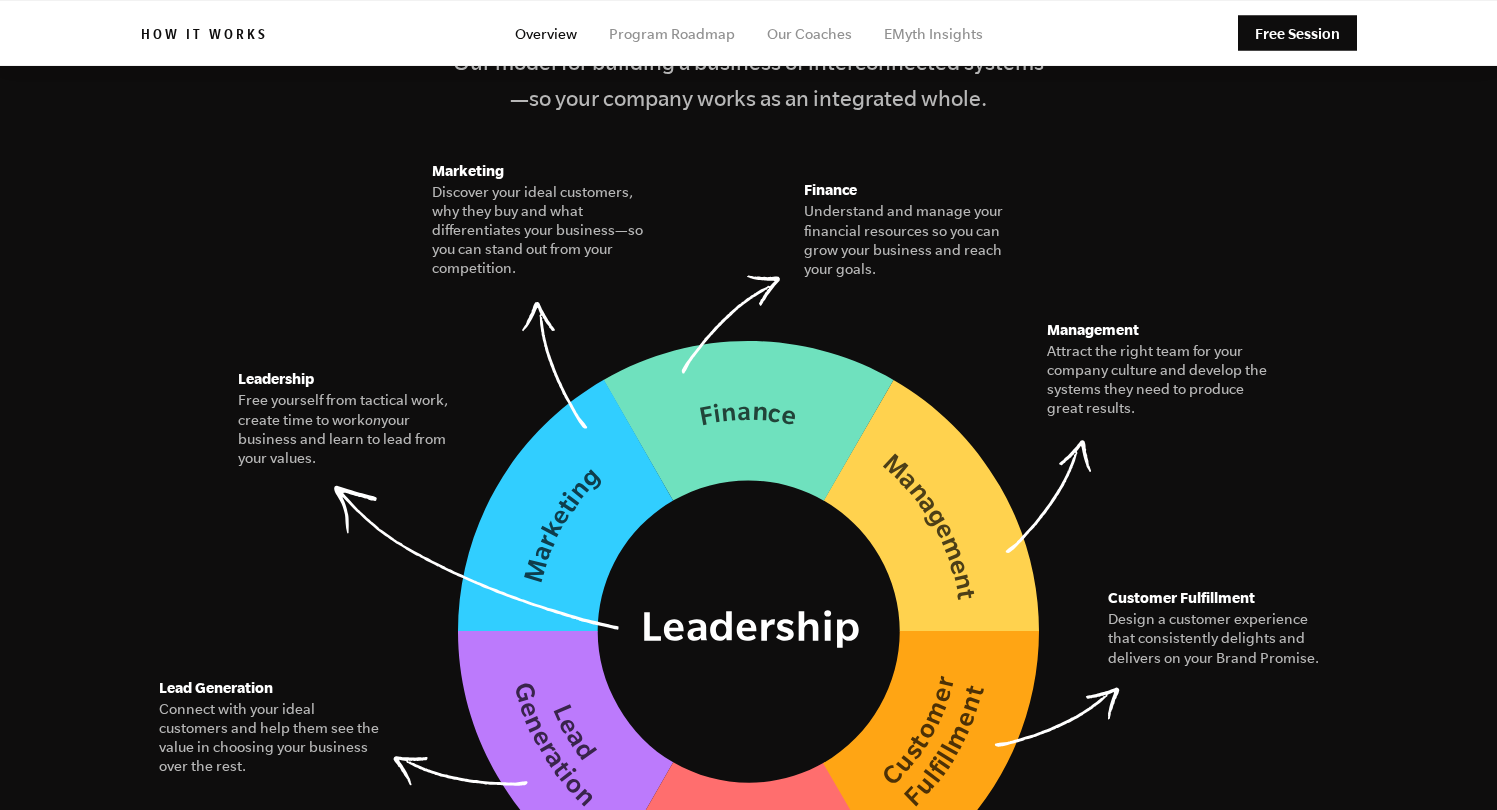 click on "Understand and manage your financial resources so you can grow your business and reach your goals." at bounding box center (916, 240) 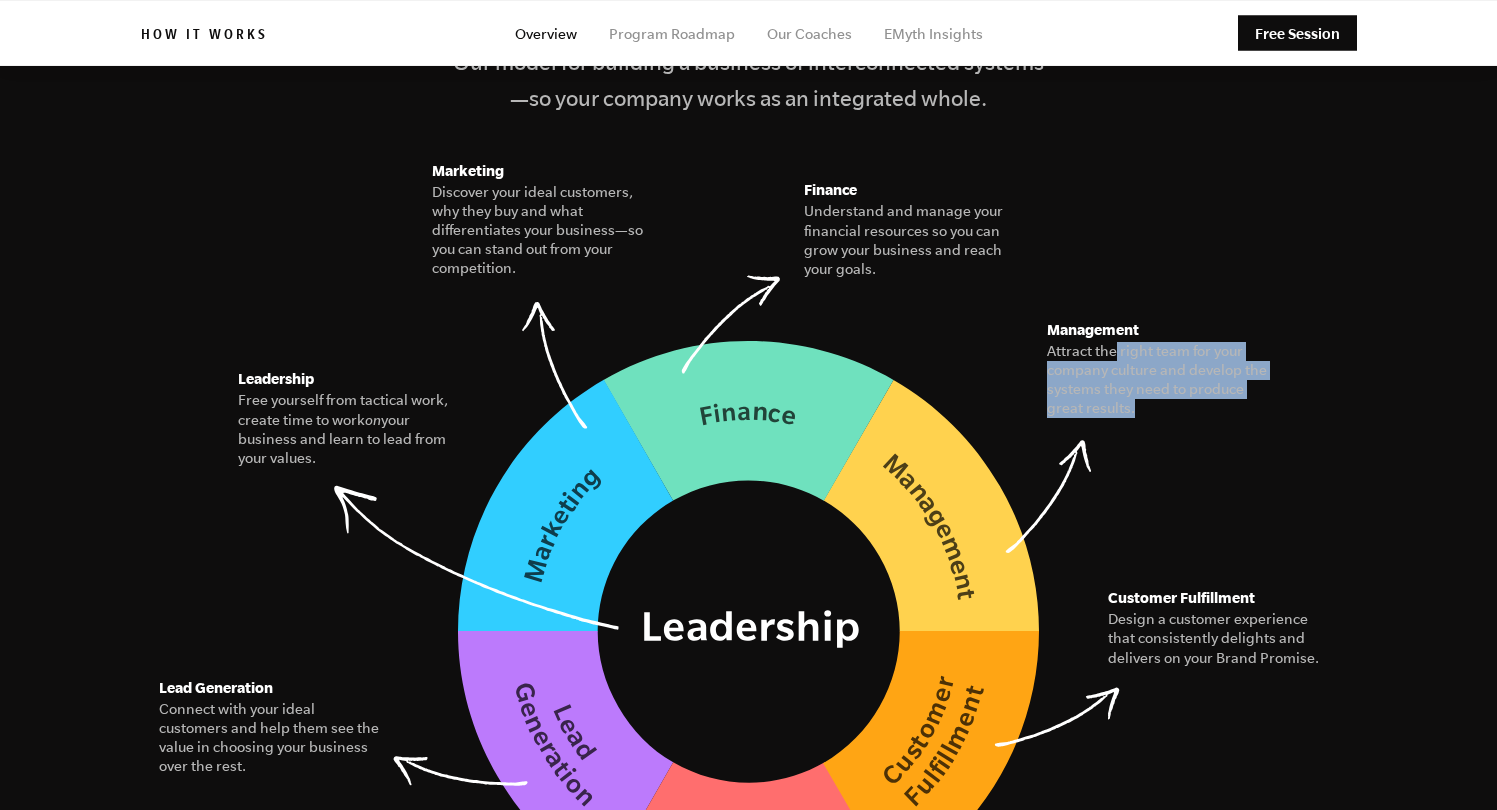 drag, startPoint x: 1115, startPoint y: 323, endPoint x: 1164, endPoint y: 371, distance: 68.593 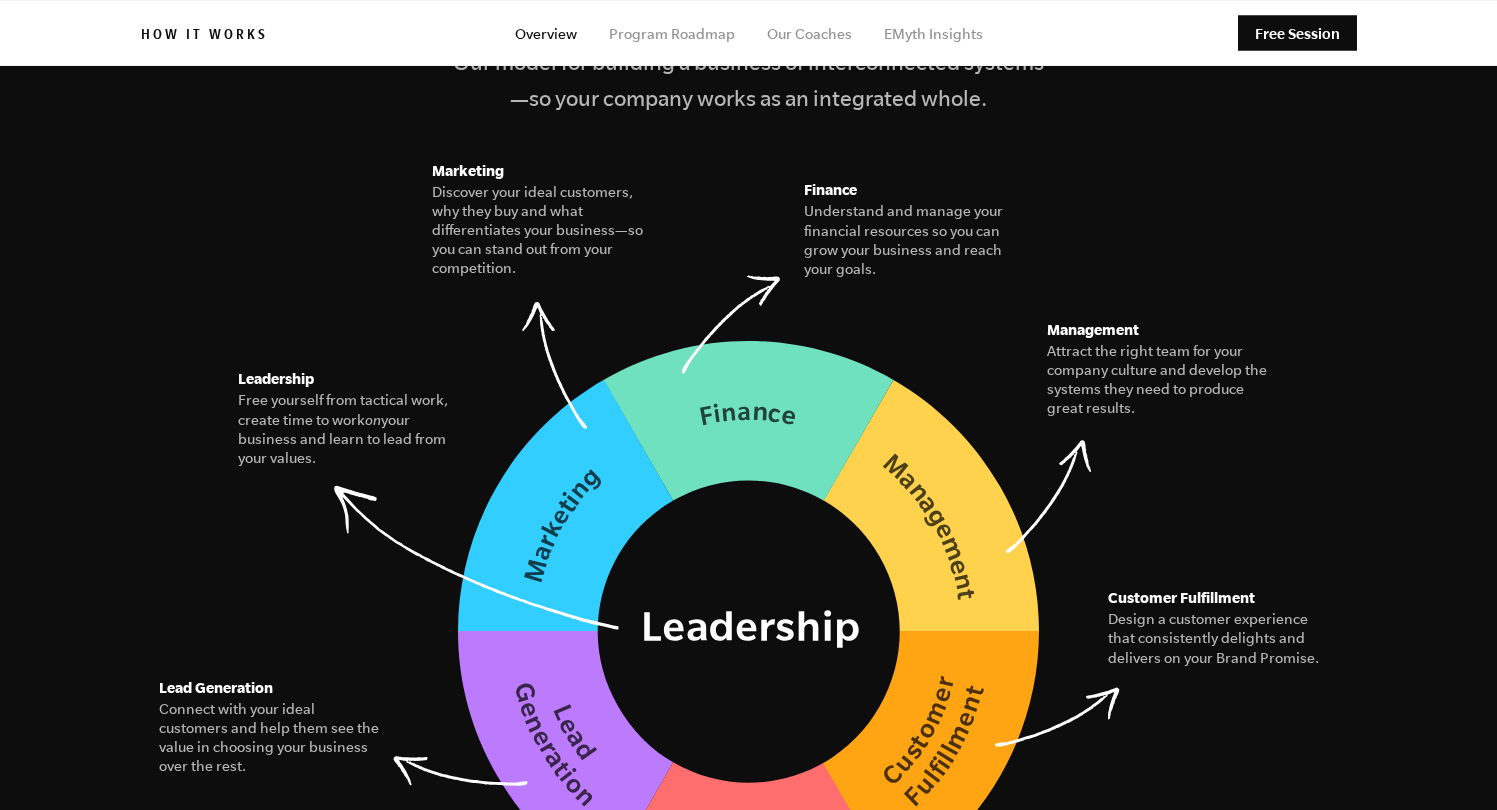 click on "Attract the right team for your company culture and develop the systems they need to produce great results." at bounding box center [1159, 380] 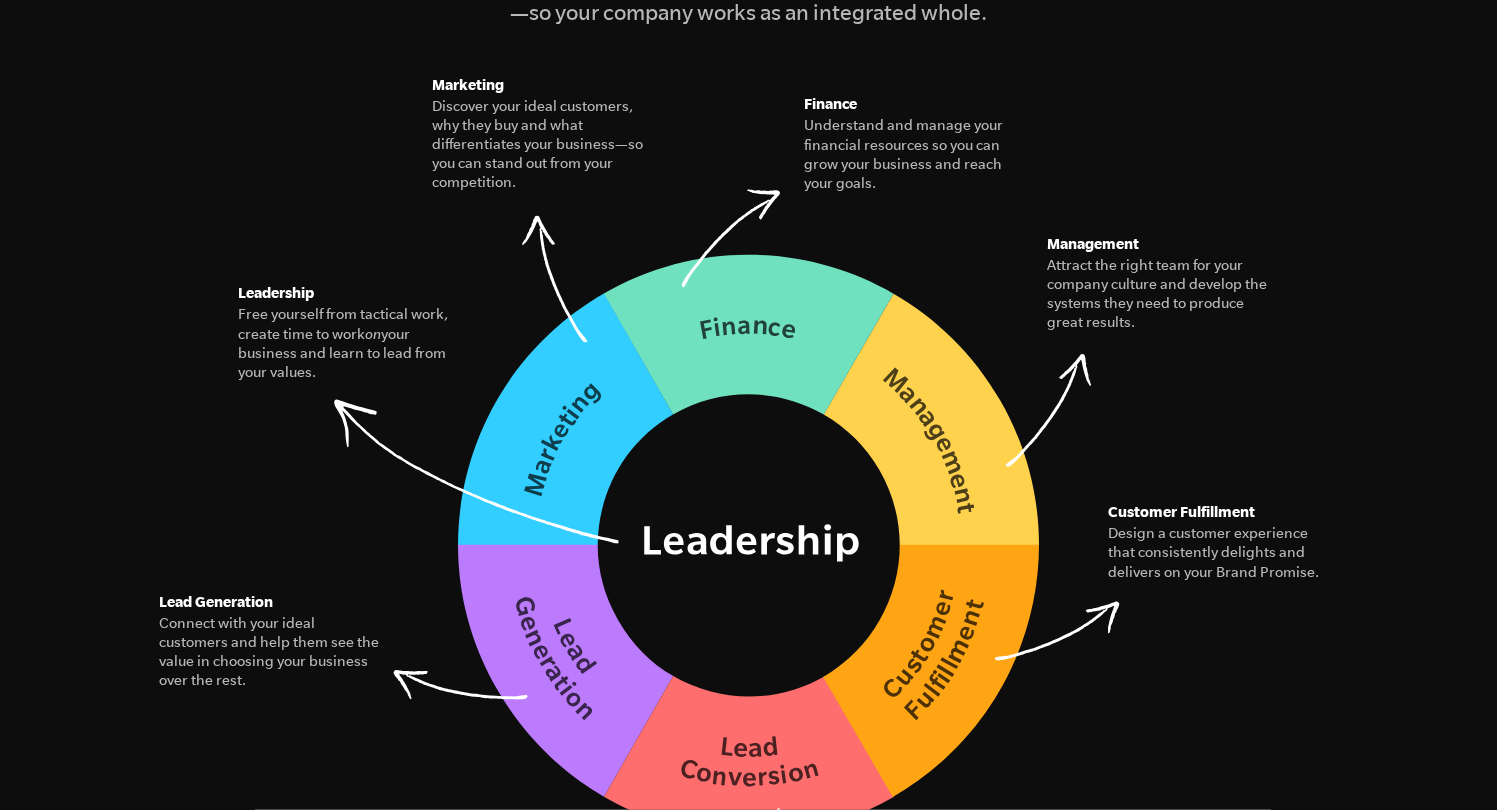 scroll, scrollTop: 2864, scrollLeft: 0, axis: vertical 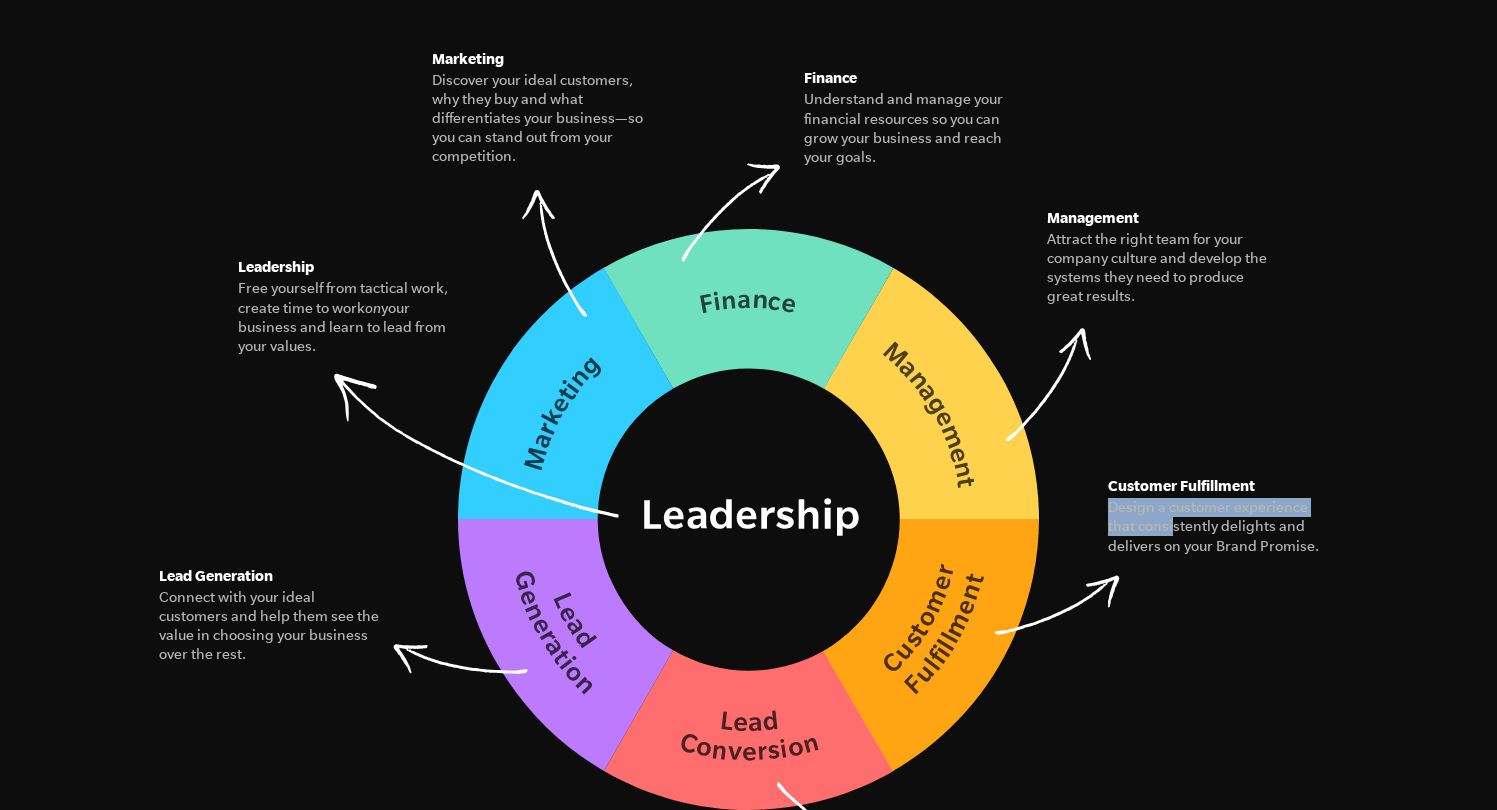 drag, startPoint x: 1113, startPoint y: 478, endPoint x: 1173, endPoint y: 495, distance: 62.361847 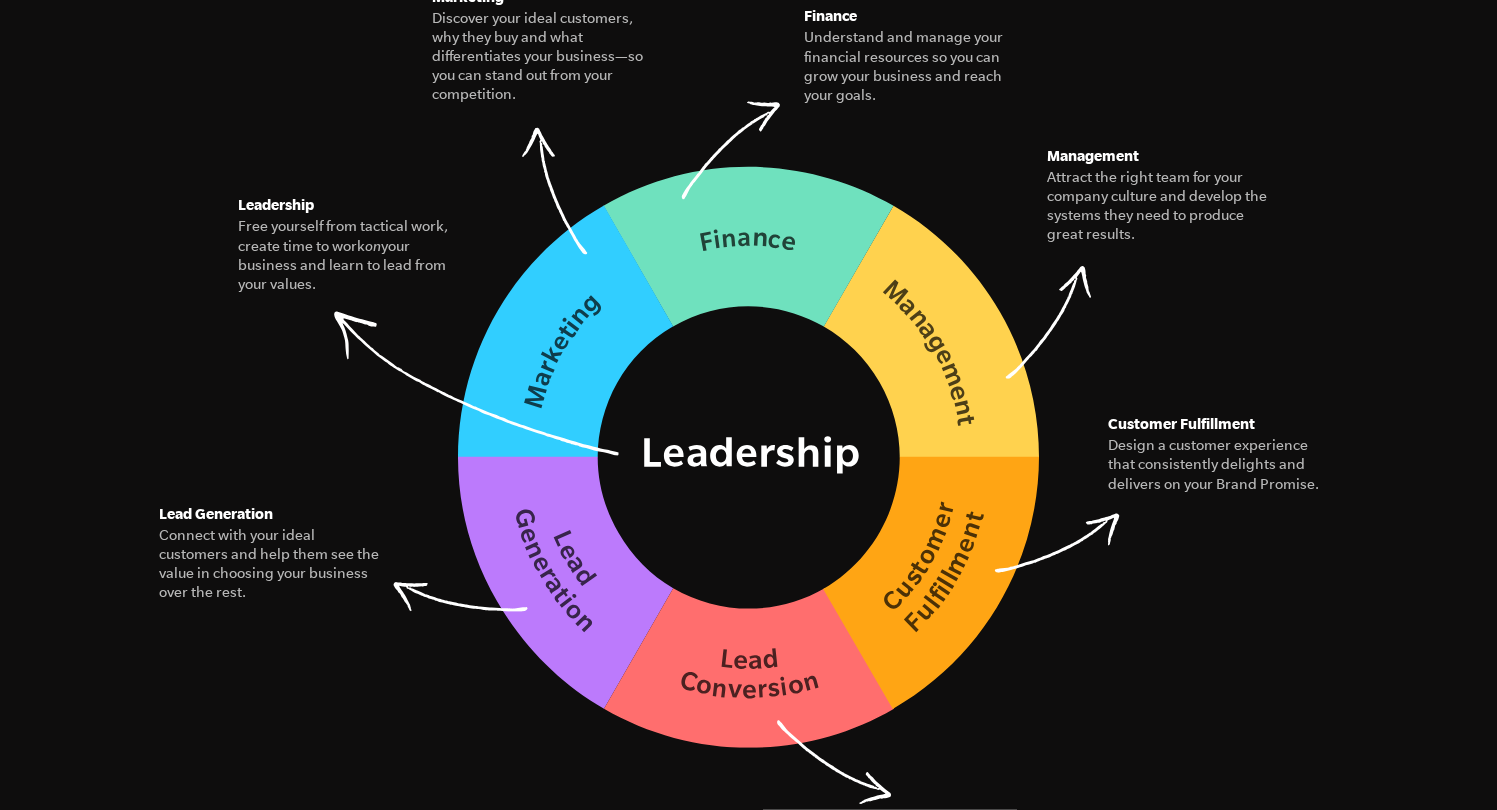 scroll, scrollTop: 3072, scrollLeft: 0, axis: vertical 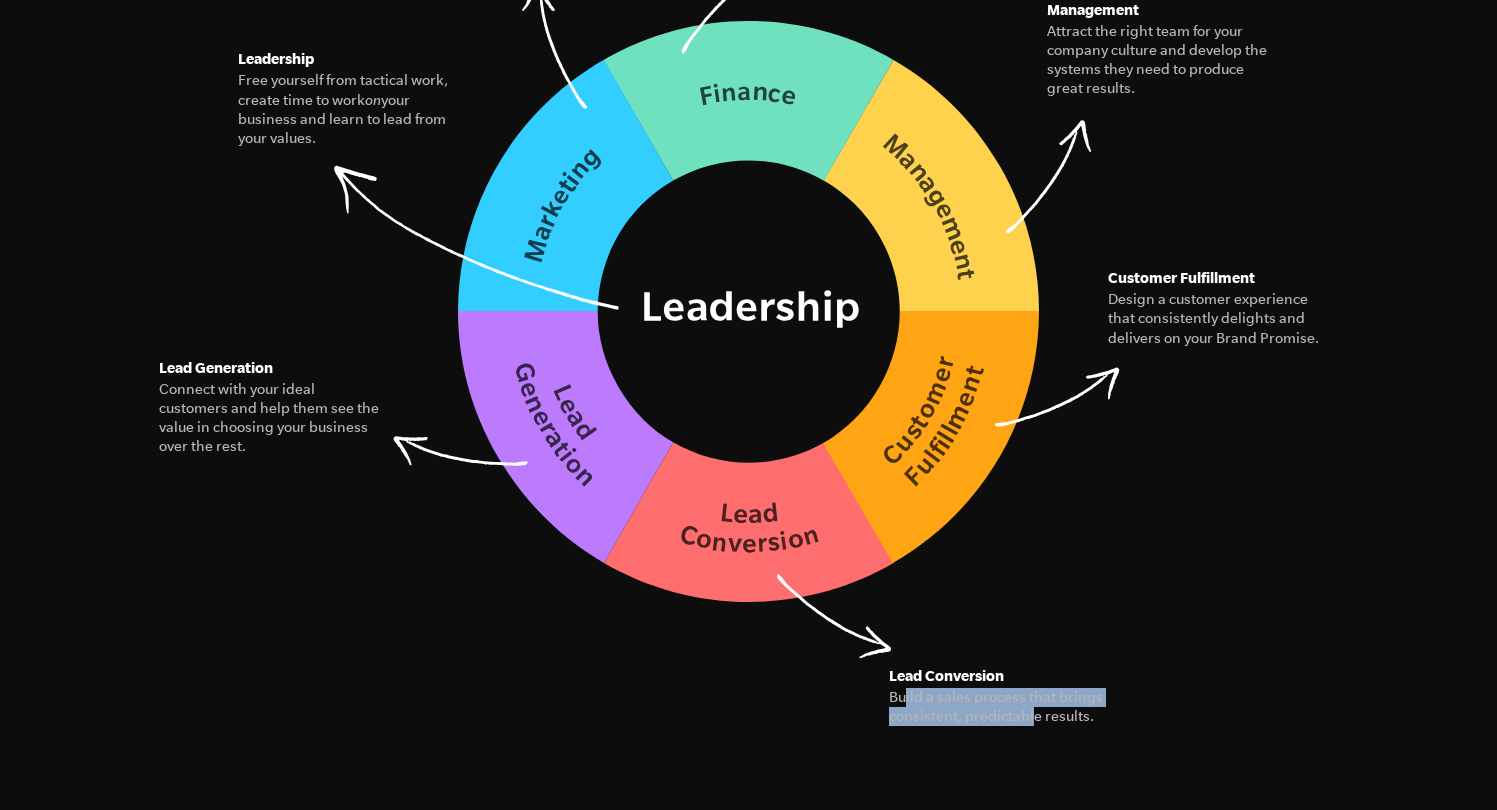 drag, startPoint x: 903, startPoint y: 669, endPoint x: 1029, endPoint y: 691, distance: 127.90621 